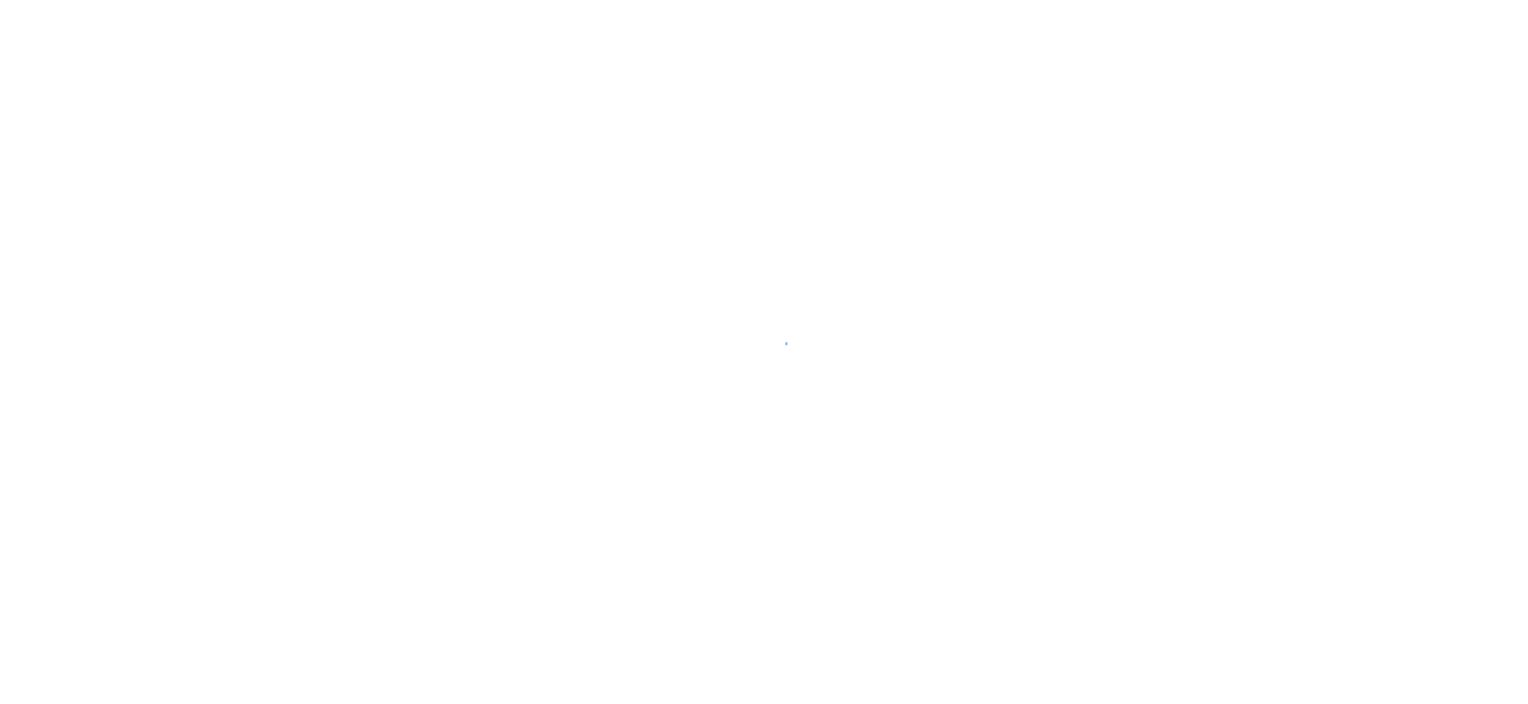 scroll, scrollTop: 0, scrollLeft: 0, axis: both 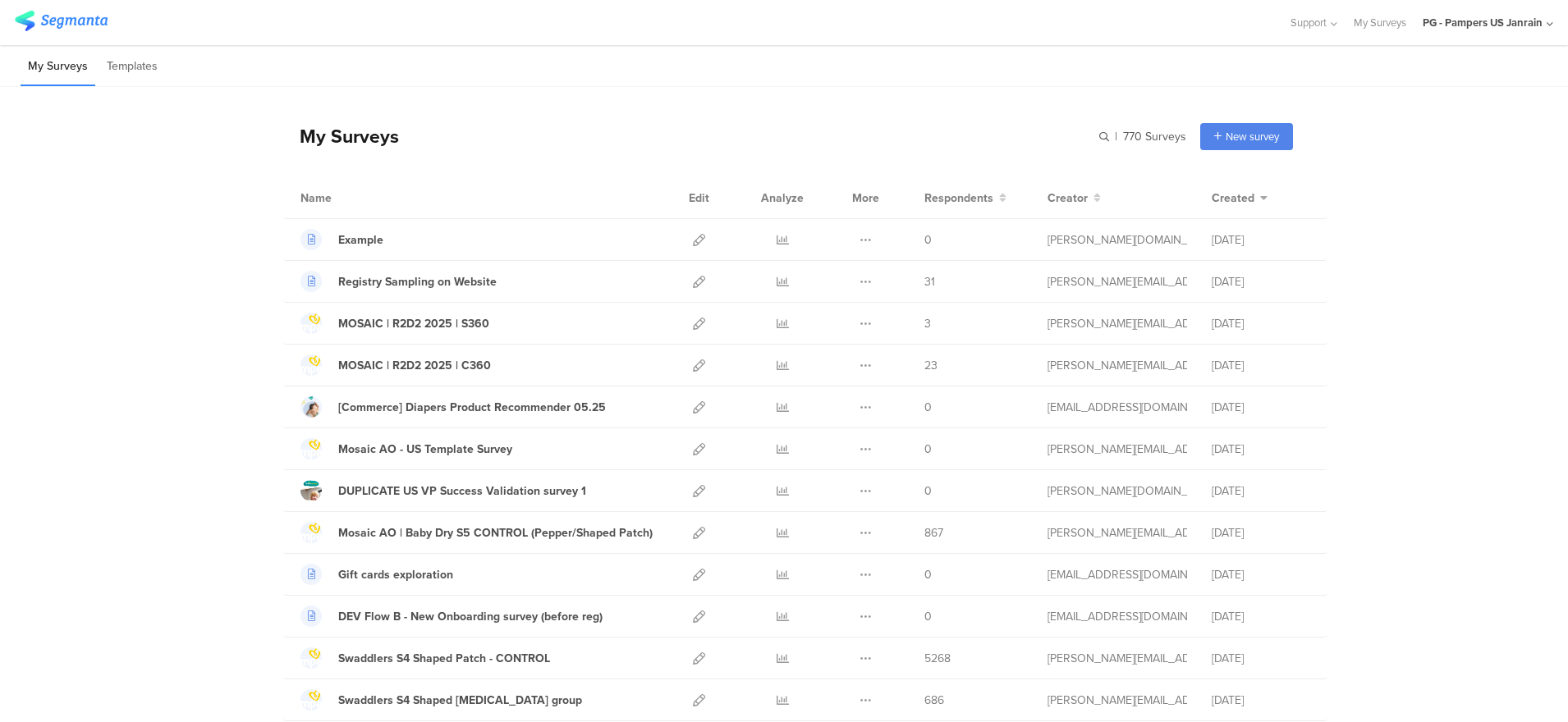 click on "PG - Pampers US Janrain" 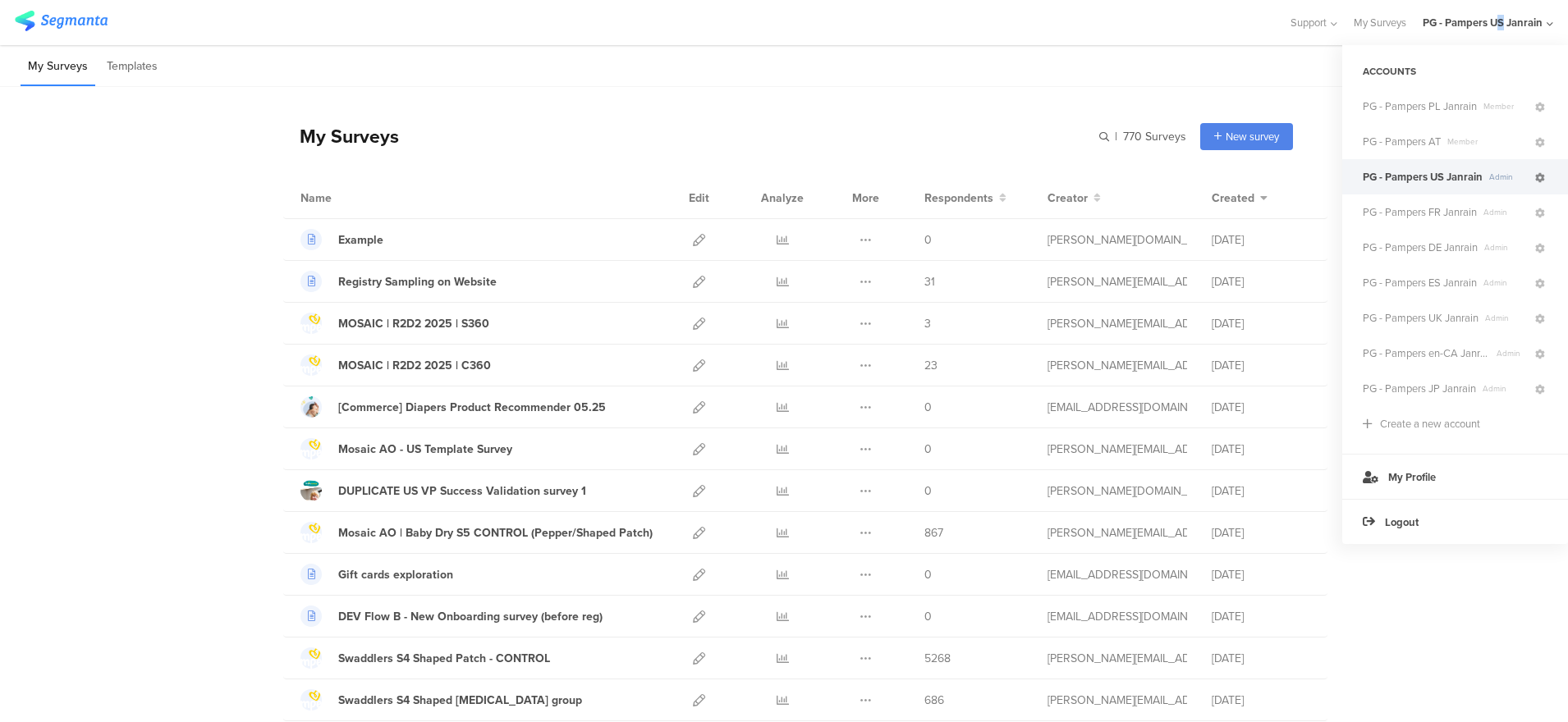 drag, startPoint x: 1501, startPoint y: 7, endPoint x: 1540, endPoint y: 180, distance: 177.34148 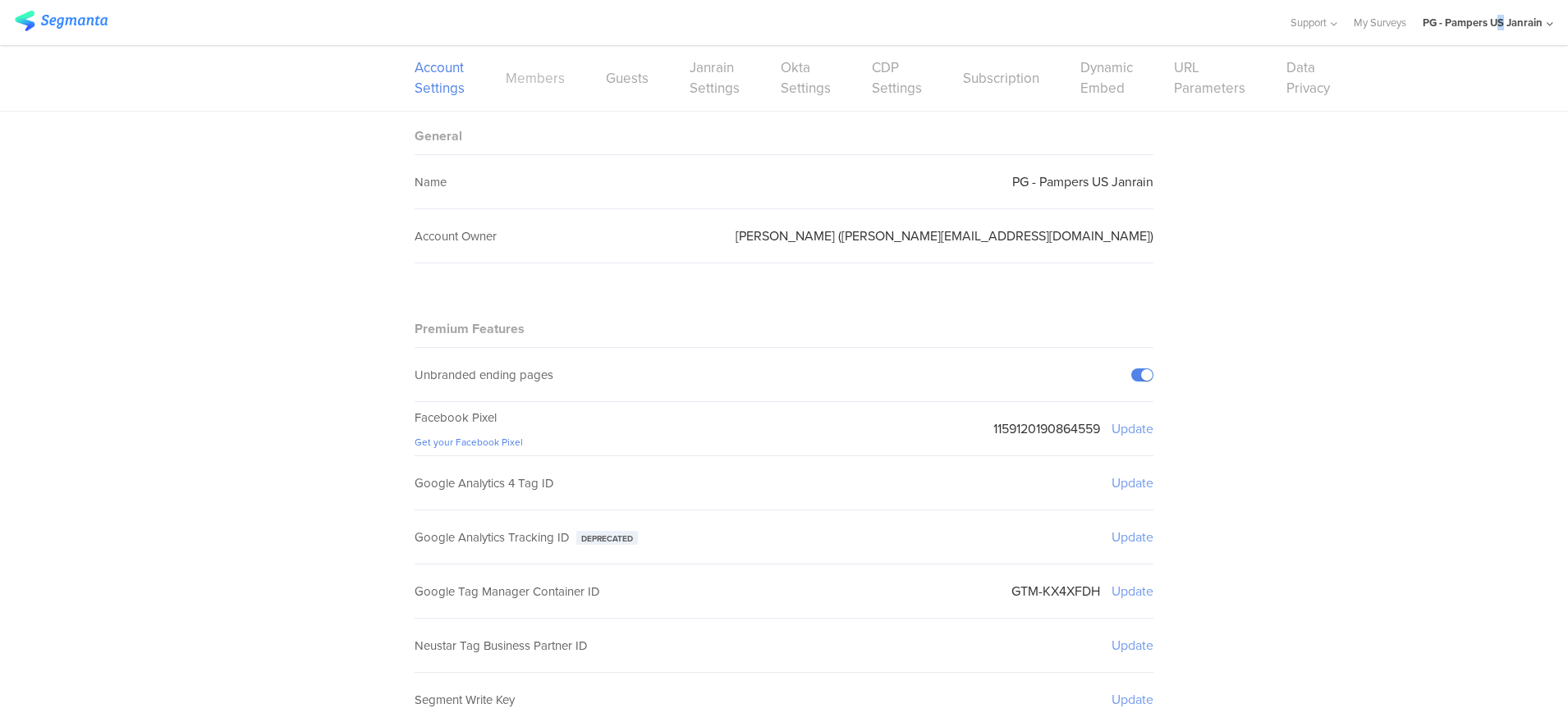 click on "Members" at bounding box center (535, 78) 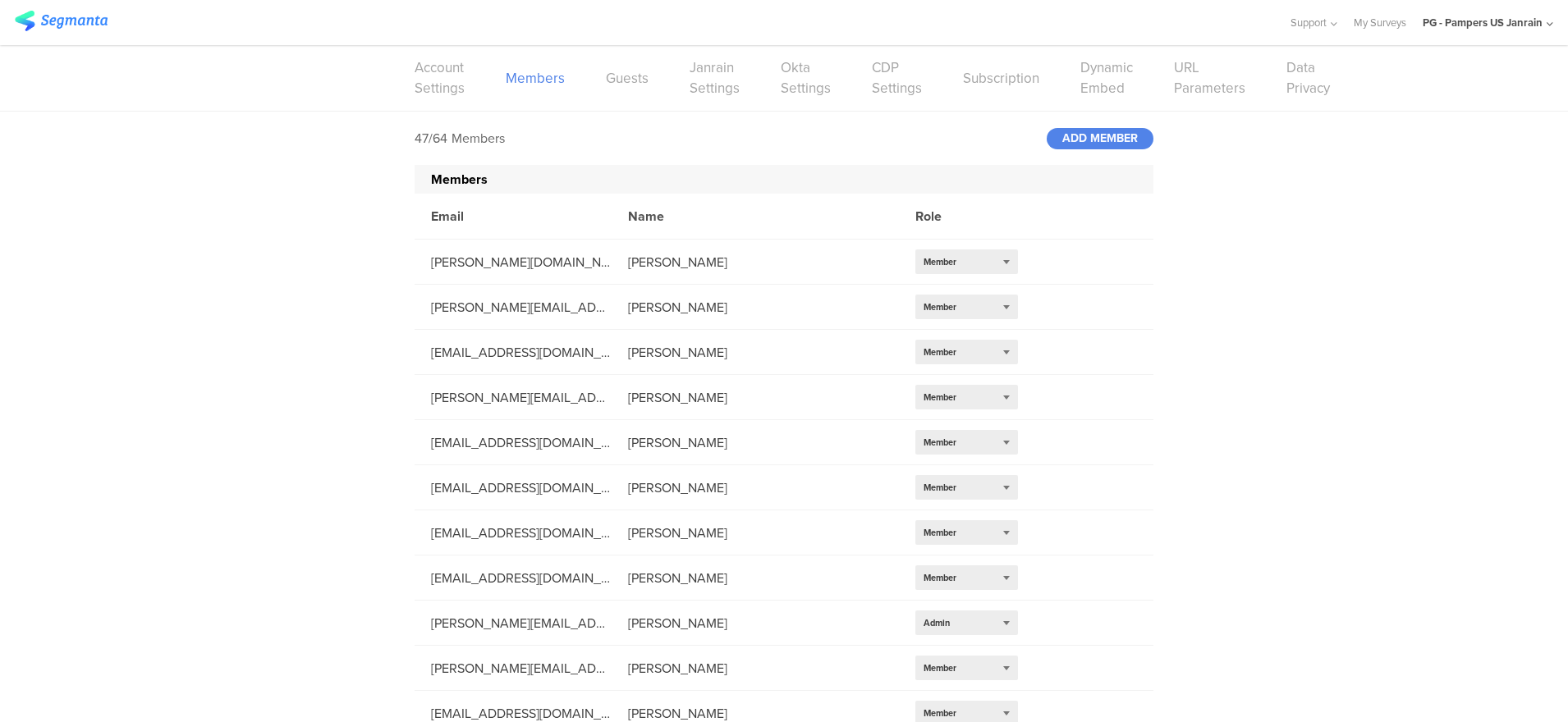 click on "47/64
Members
ADD
MEMBER" 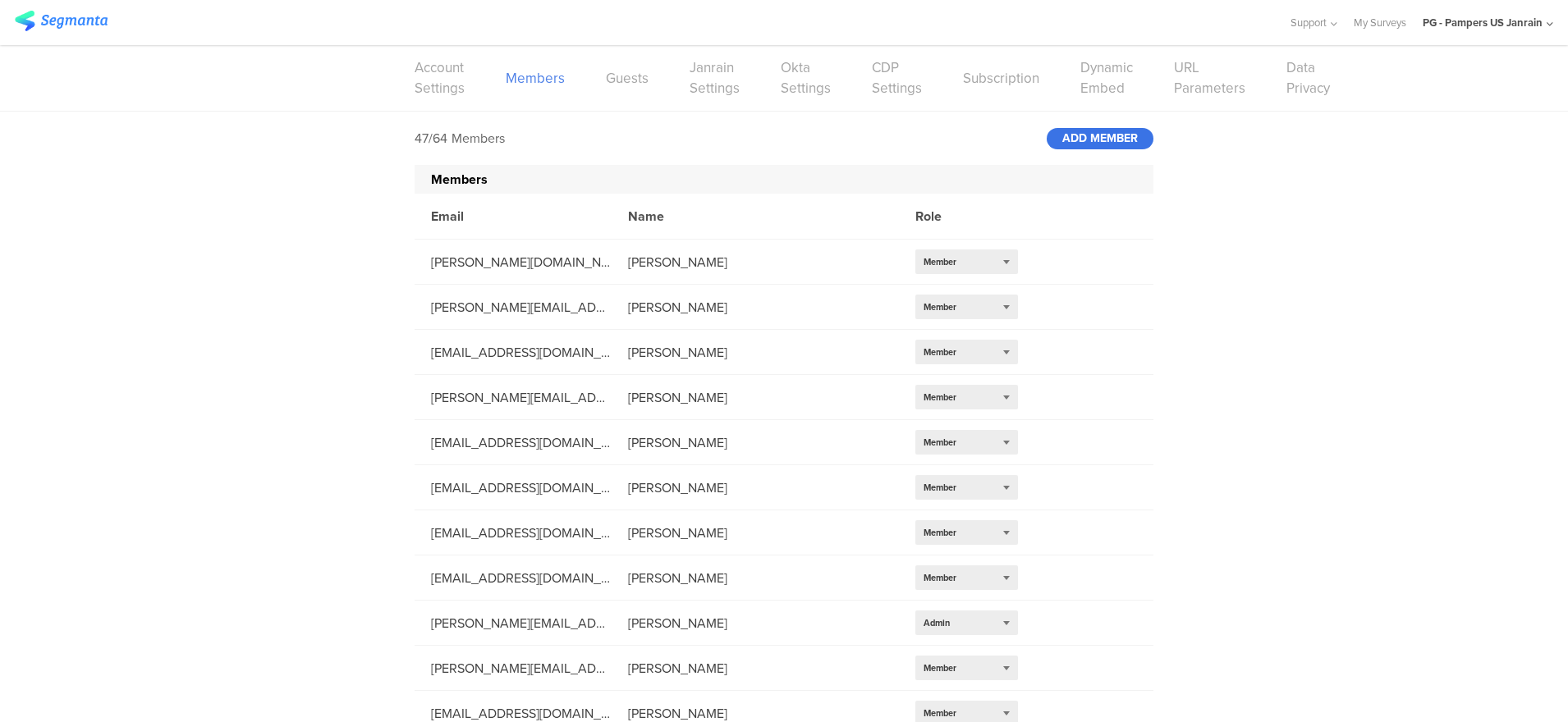 click on "ADD
MEMBER" 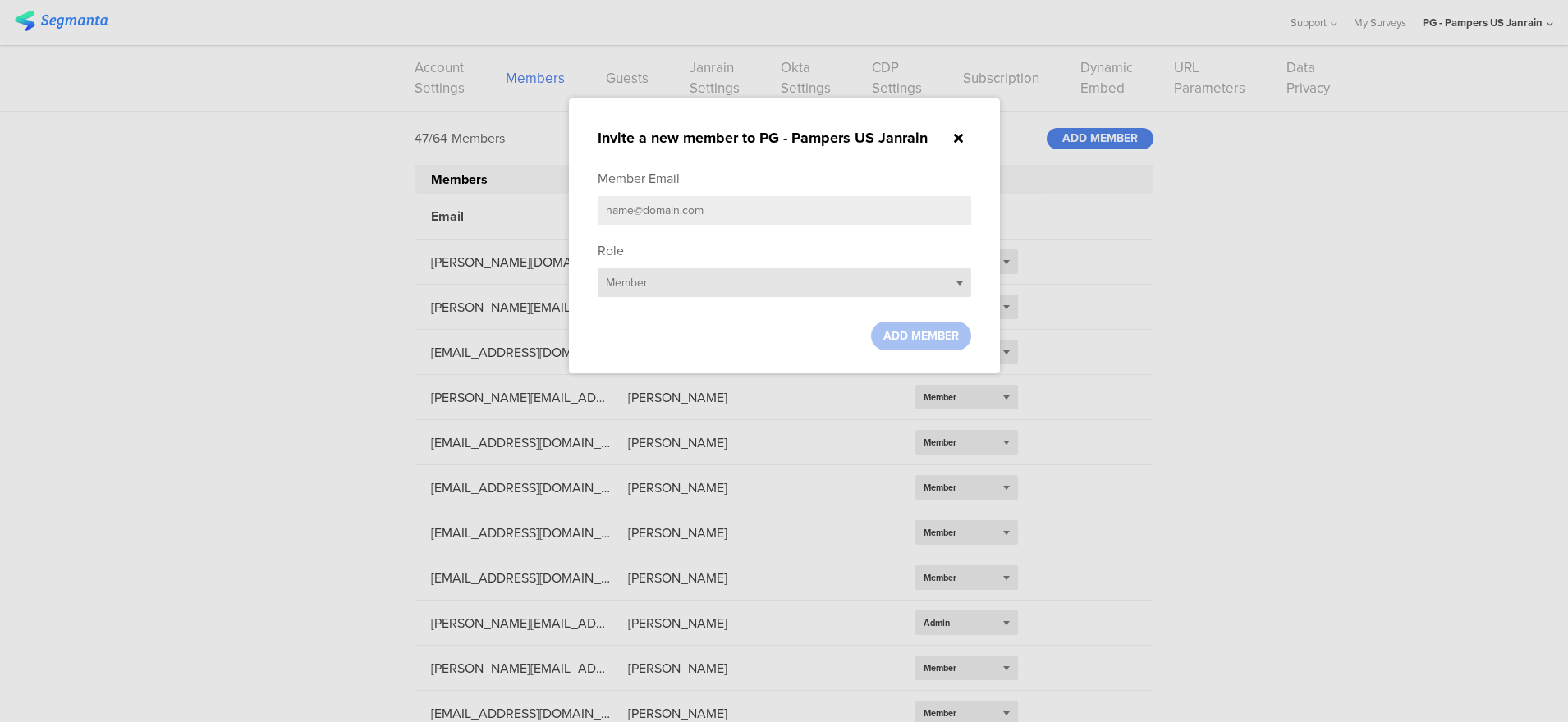 click on "Select role...   Member" at bounding box center (784, 282) 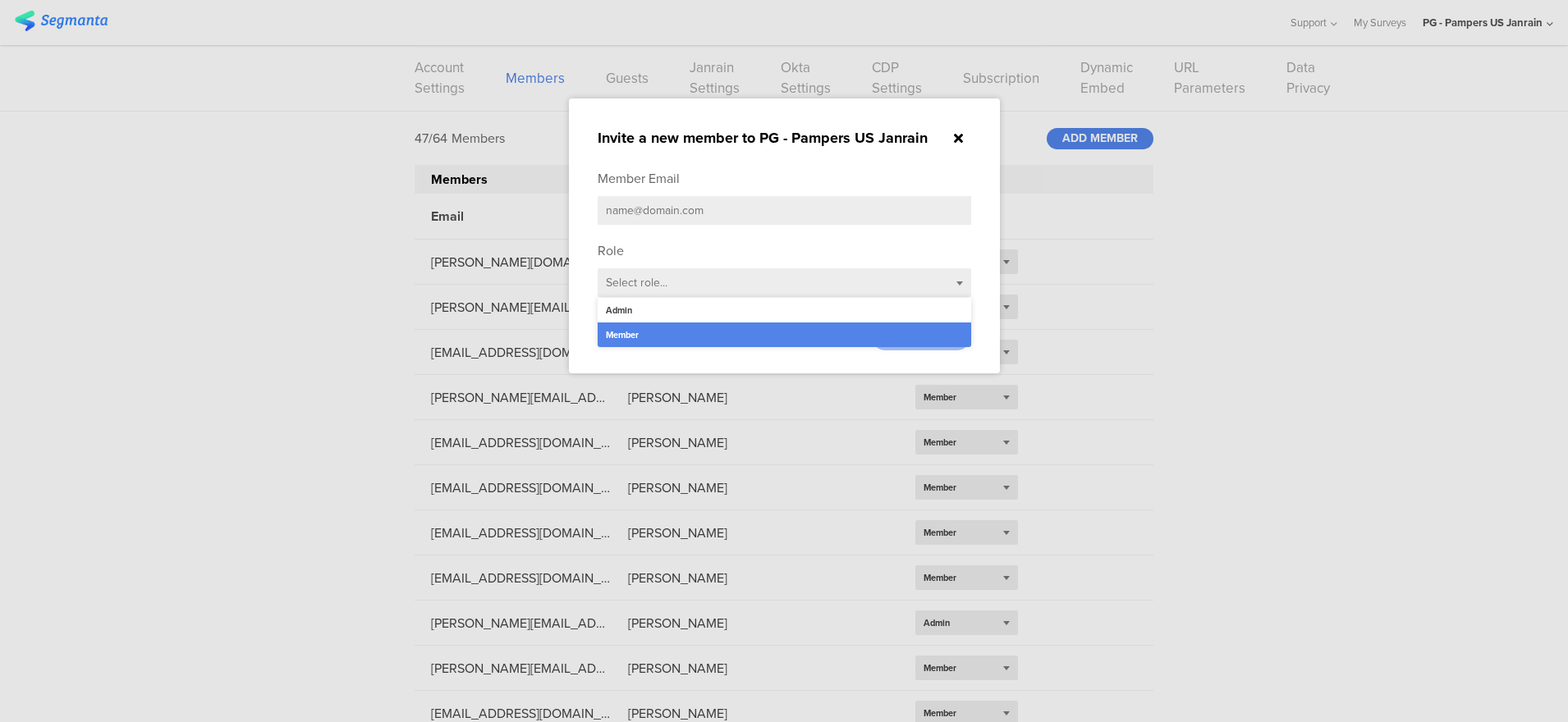 click at bounding box center [784, 210] 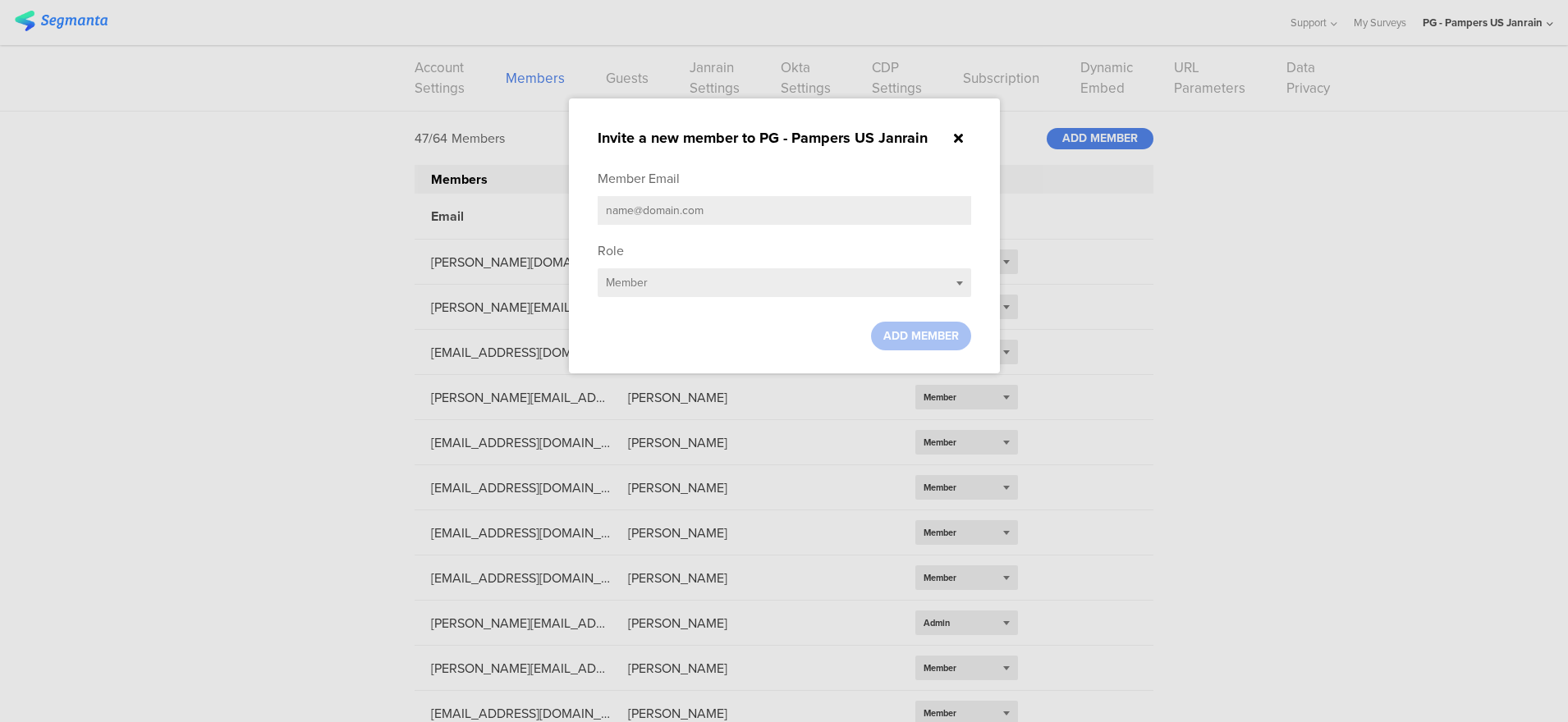 paste on "[PERSON_NAME][EMAIL_ADDRESS][DOMAIN_NAME]" 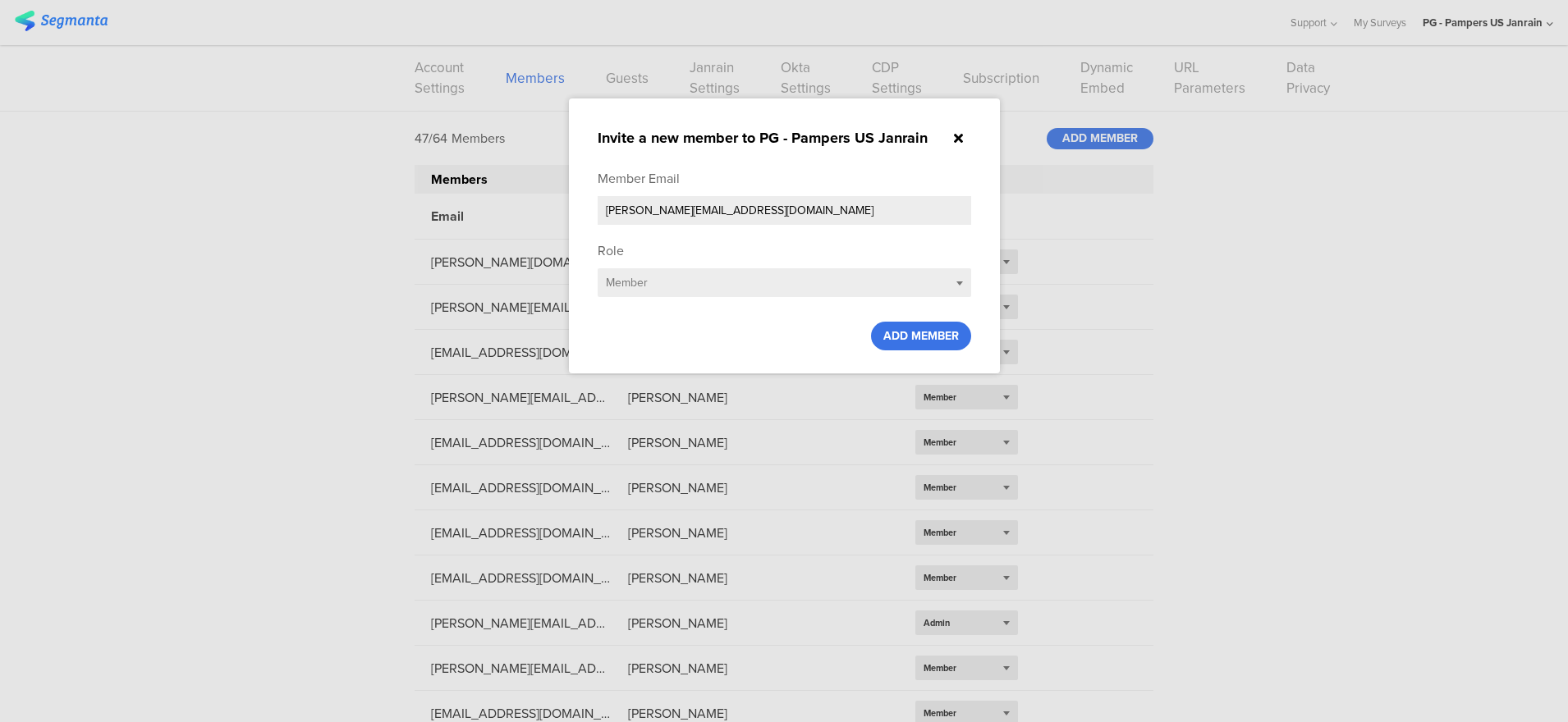 type on "[PERSON_NAME][EMAIL_ADDRESS][DOMAIN_NAME]" 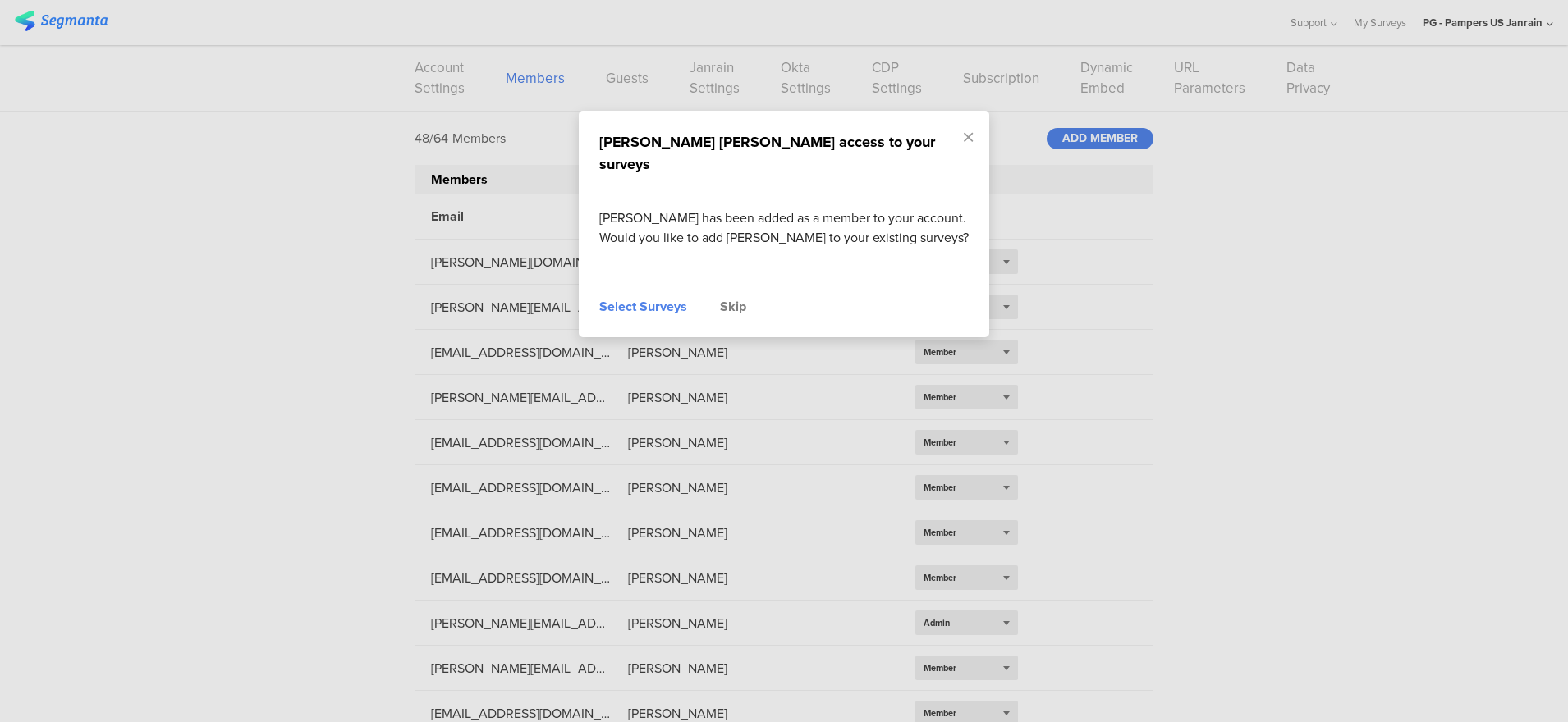 click on "Skip" at bounding box center (733, 307) 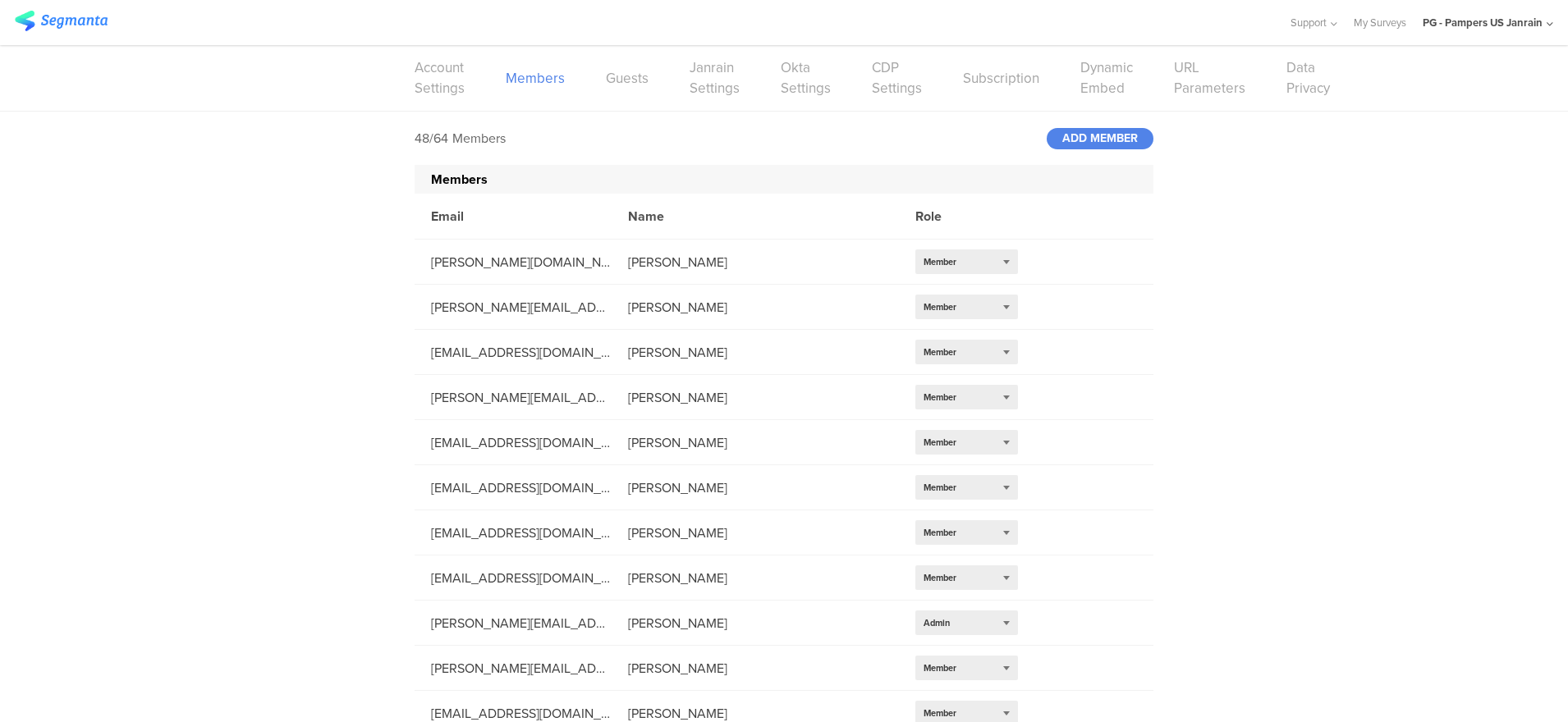 click on "PG - Pampers US Janrain" 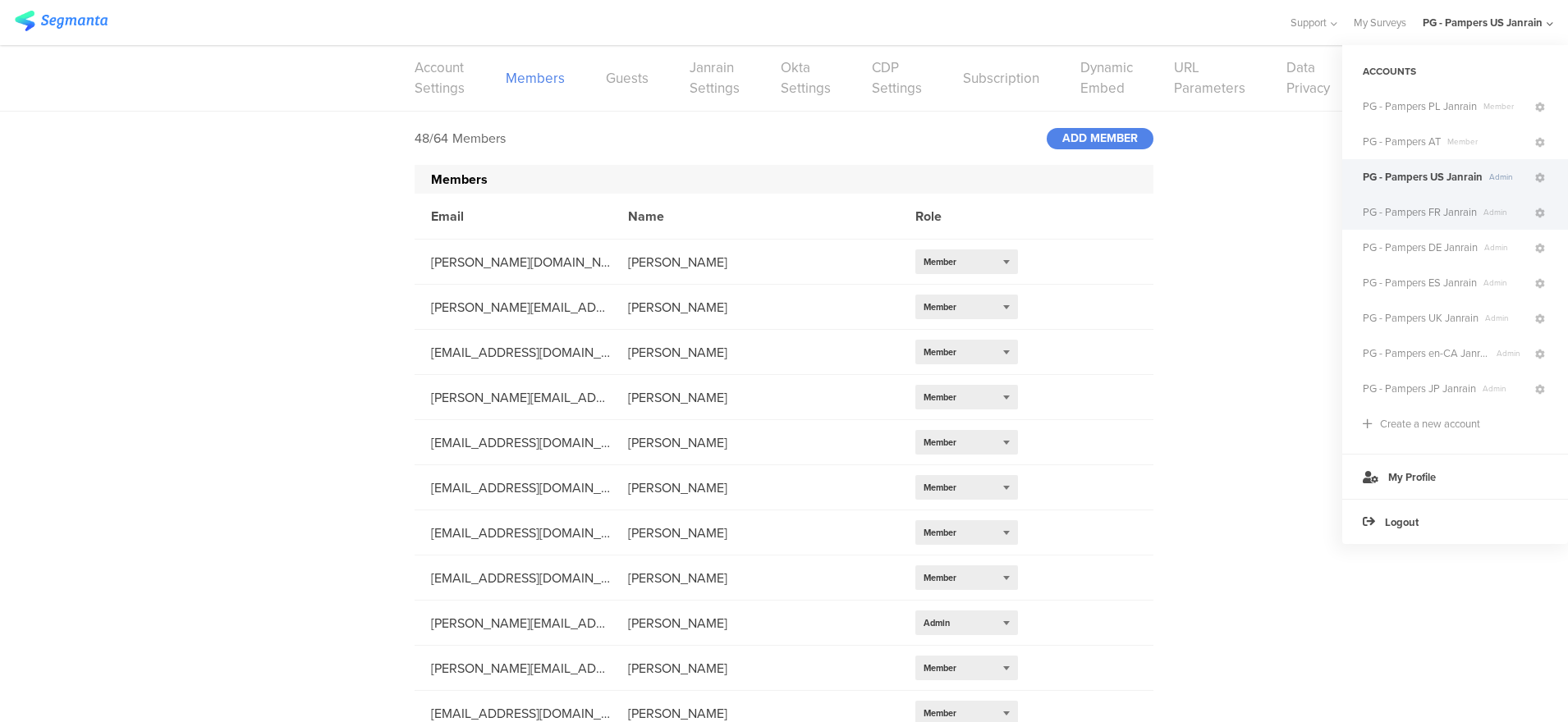 click on "PG - Pampers FR Janrain" 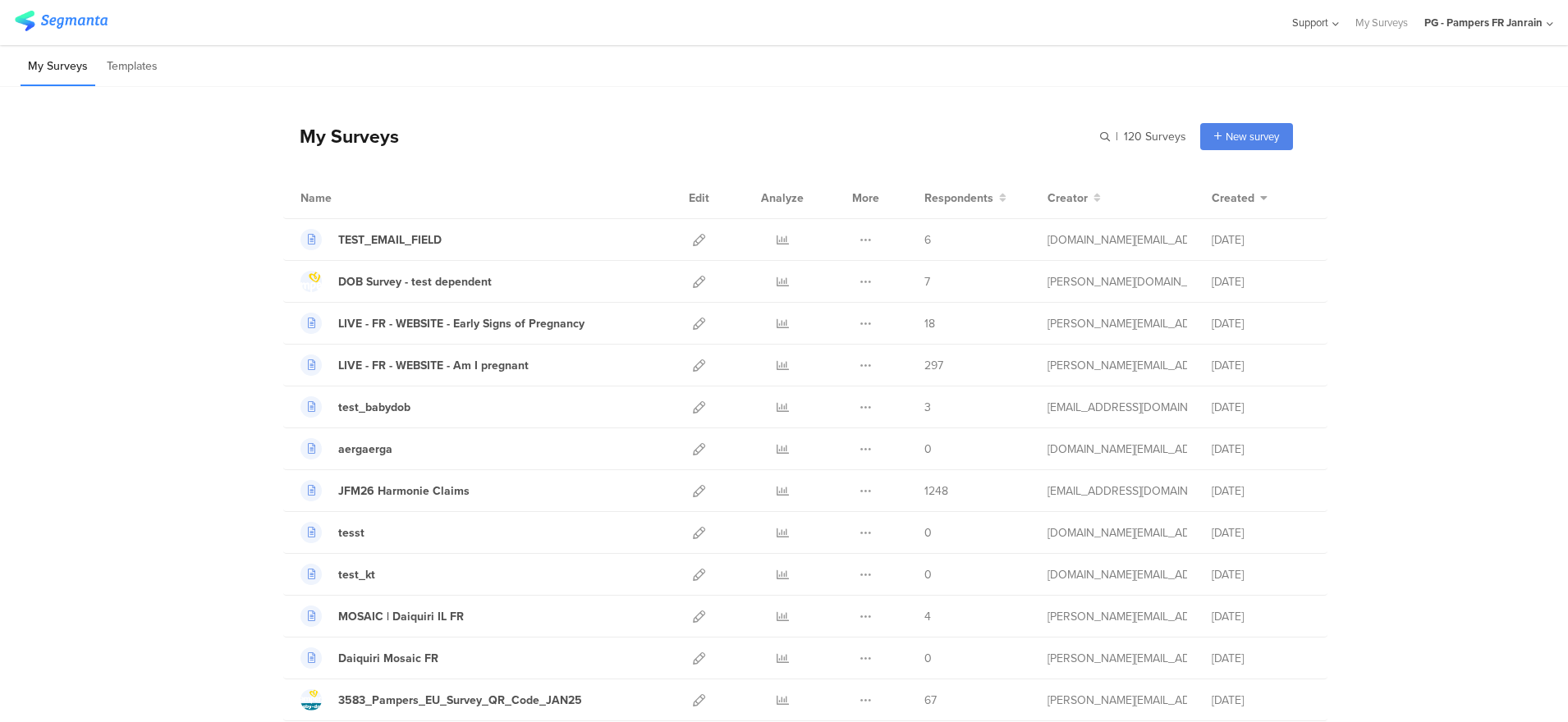 click on "Support" at bounding box center [1310, 22] 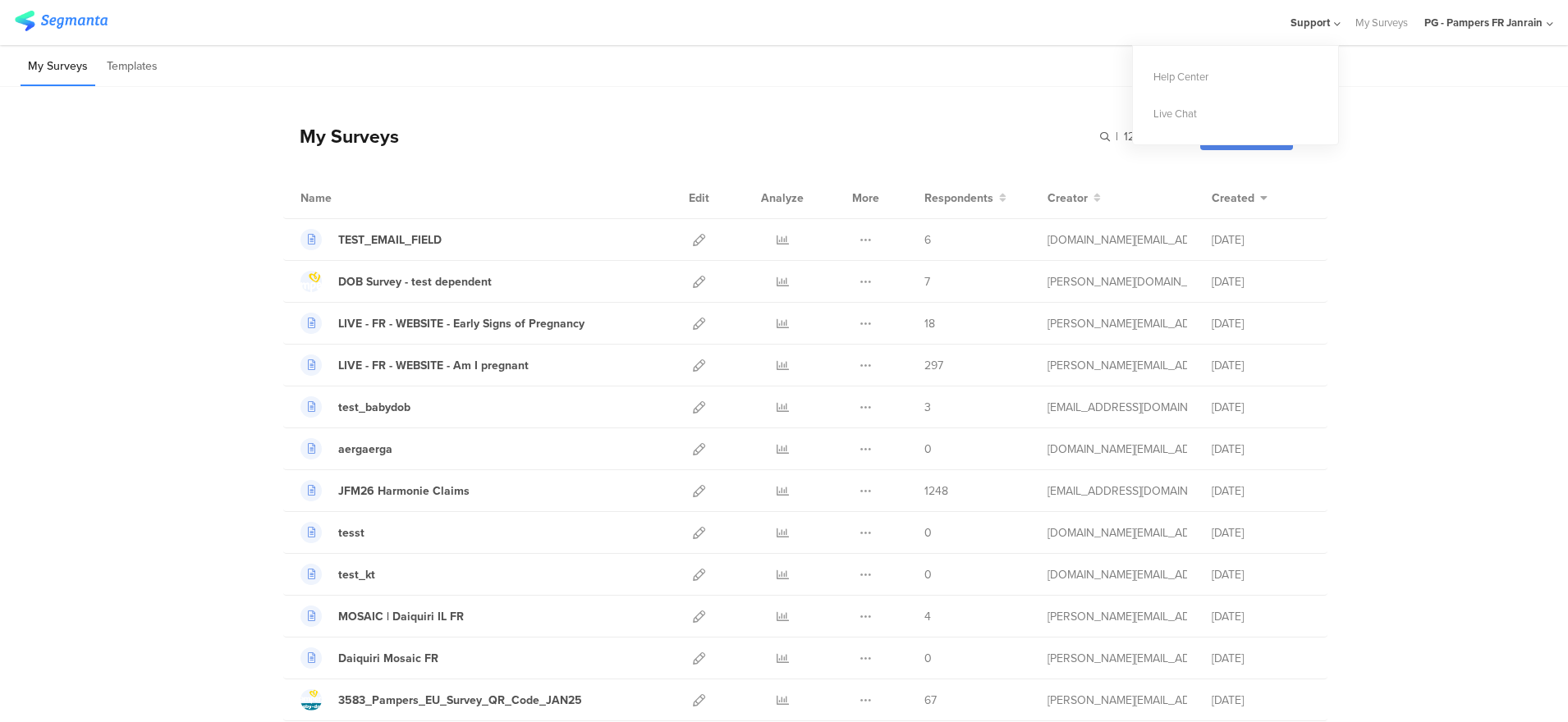 click on "PG - Pampers FR Janrain" 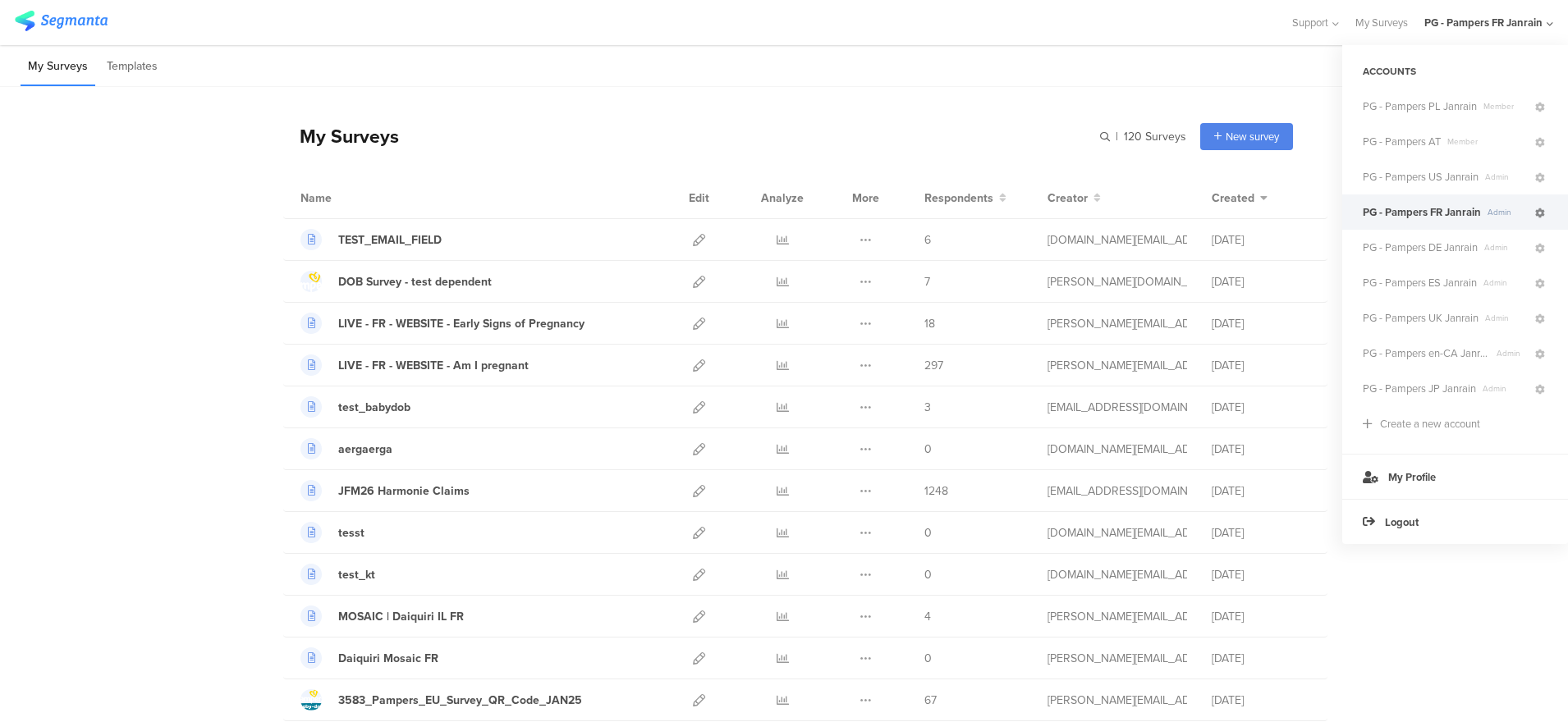 click 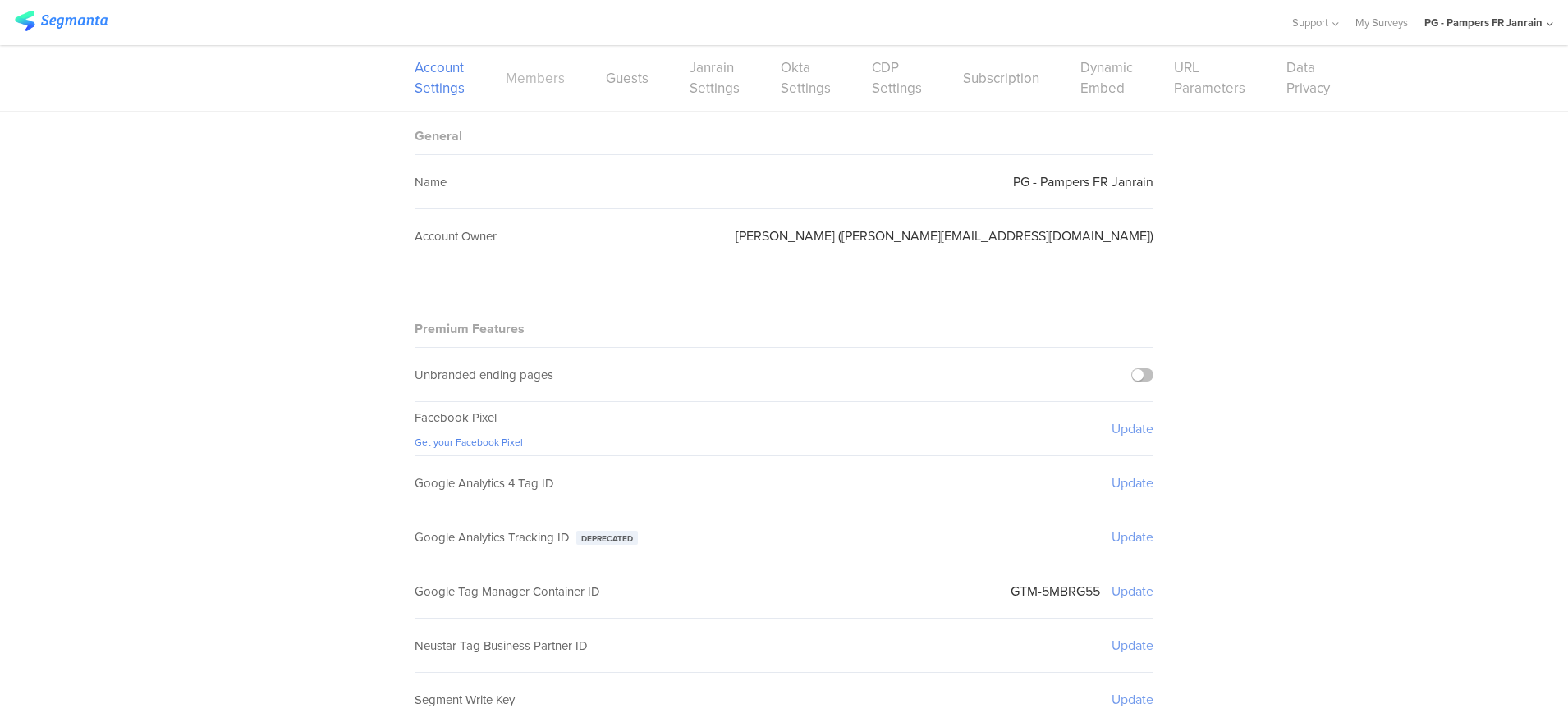 click on "Members" at bounding box center [535, 78] 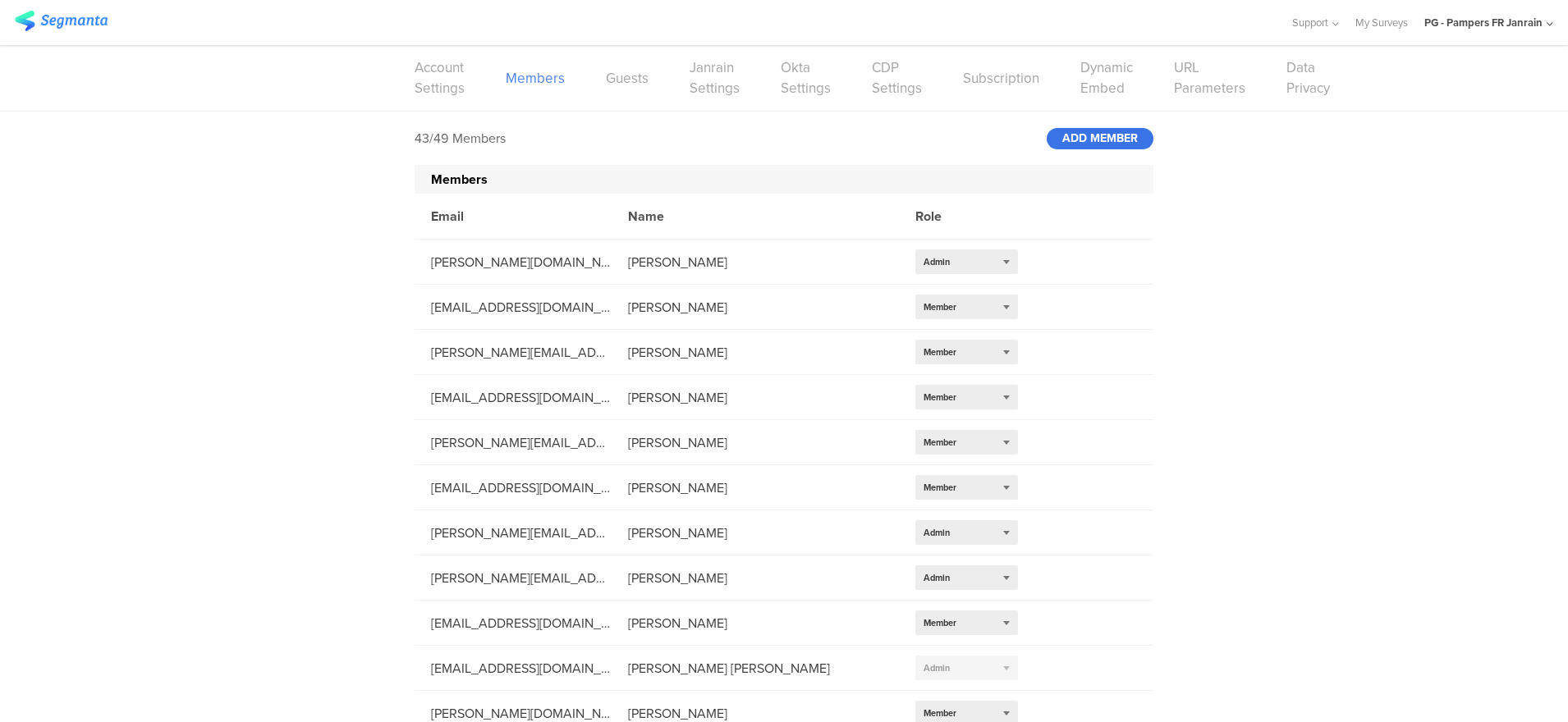 click on "ADD
MEMBER" 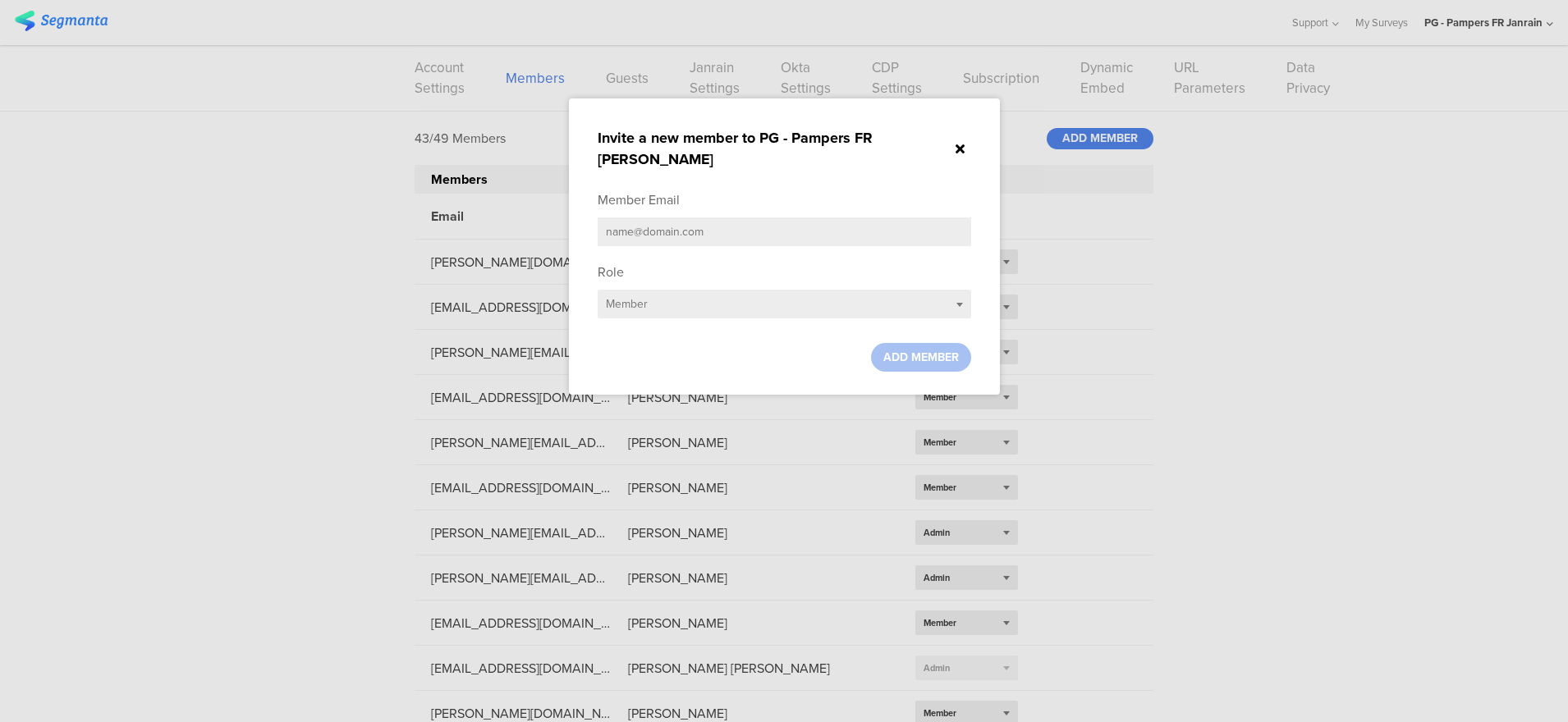 click at bounding box center (784, 231) 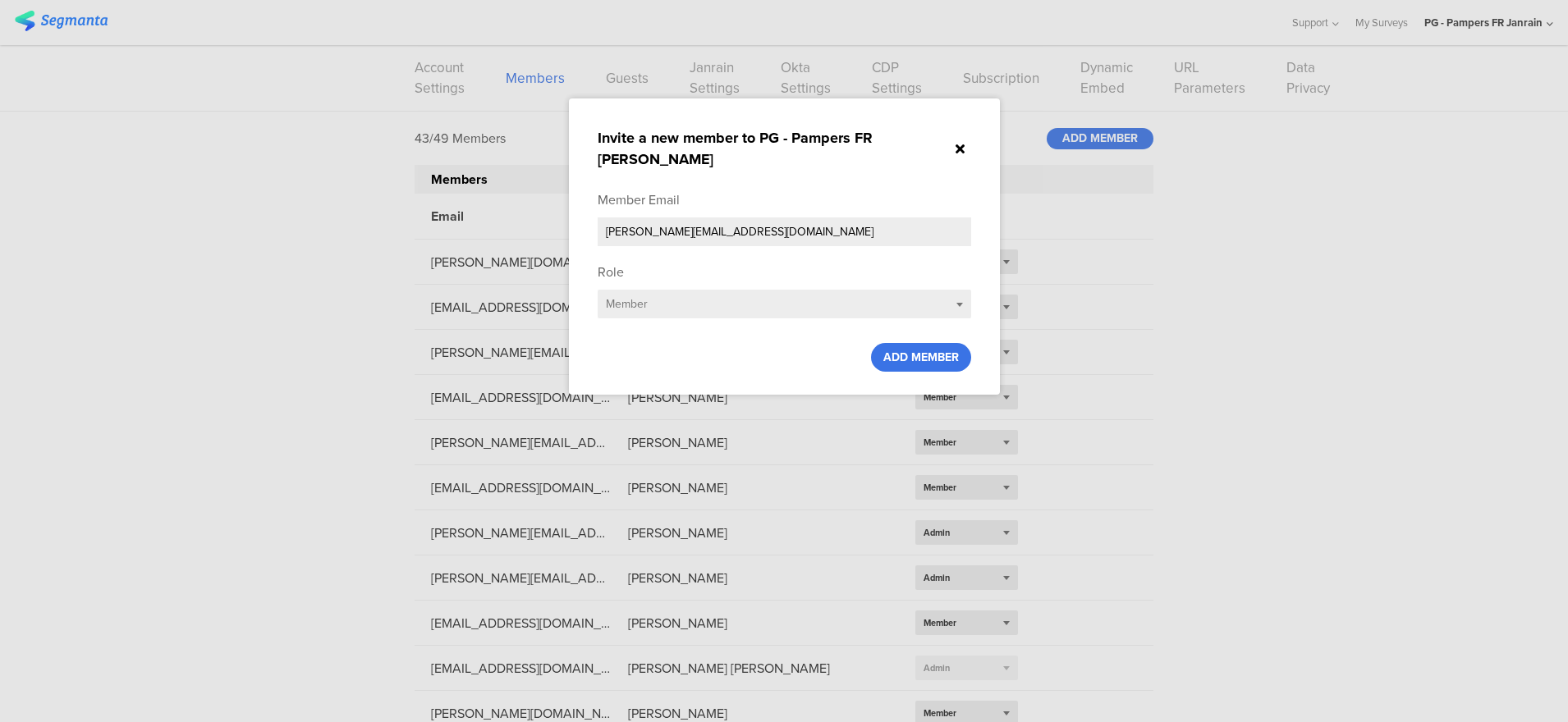 type on "[PERSON_NAME][EMAIL_ADDRESS][DOMAIN_NAME]" 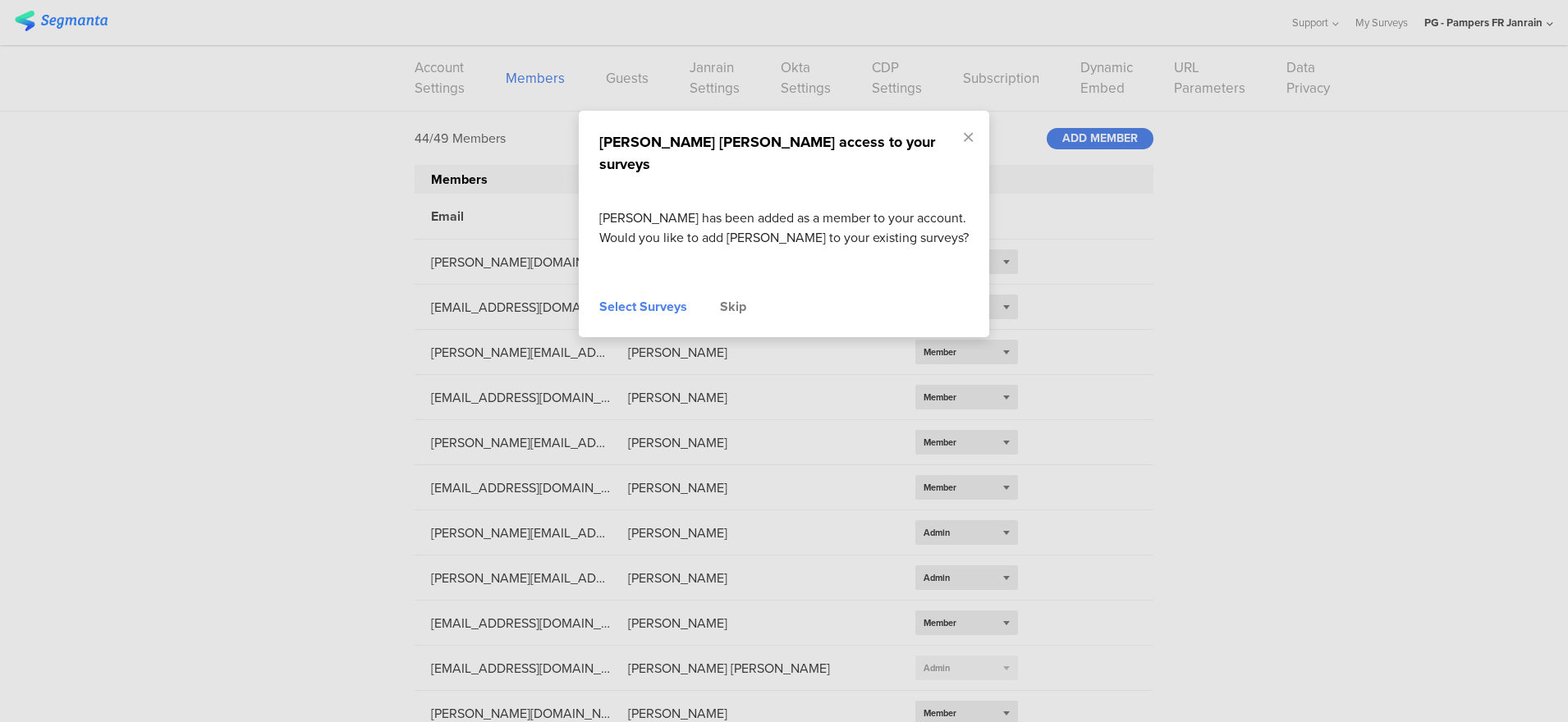 click on "Select Surveys" at bounding box center (643, 307) 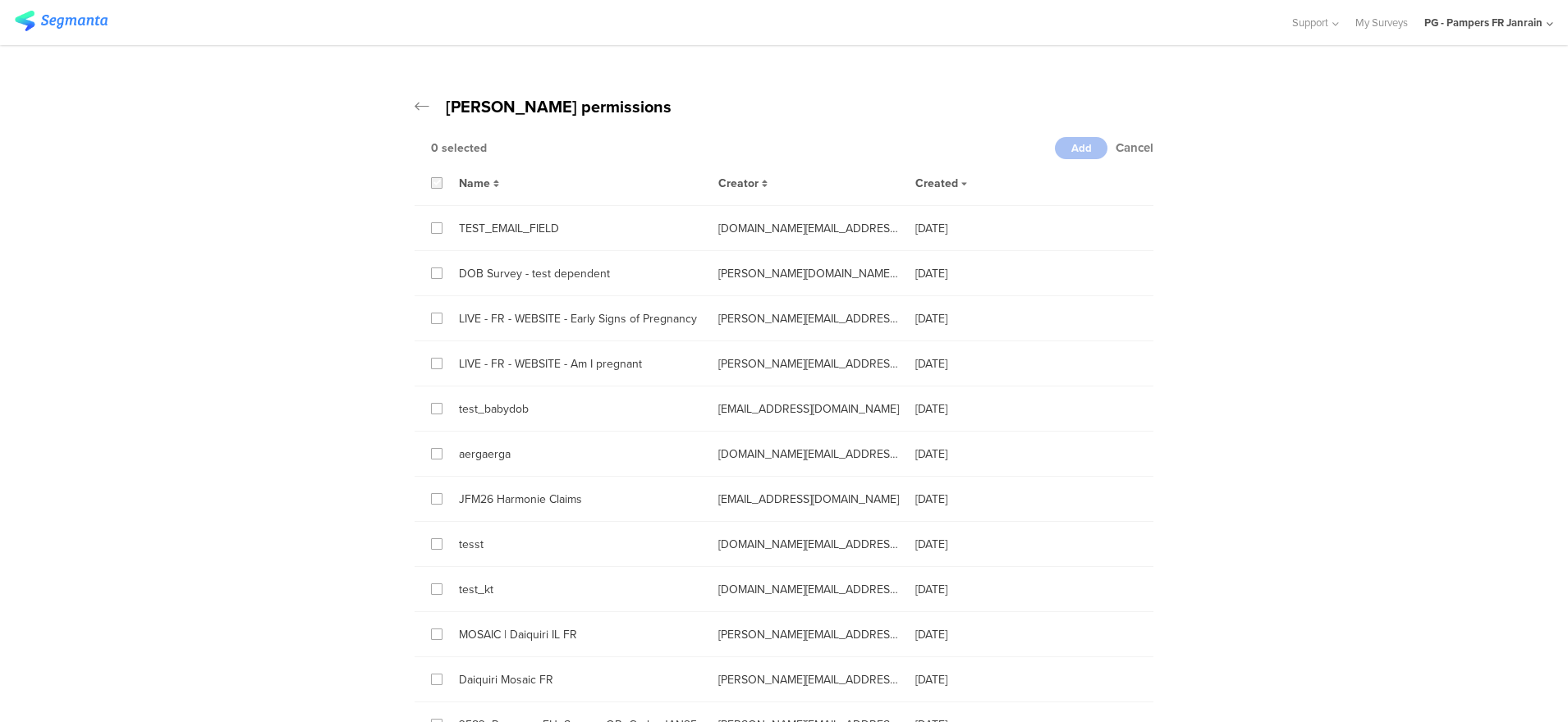click at bounding box center [437, 183] 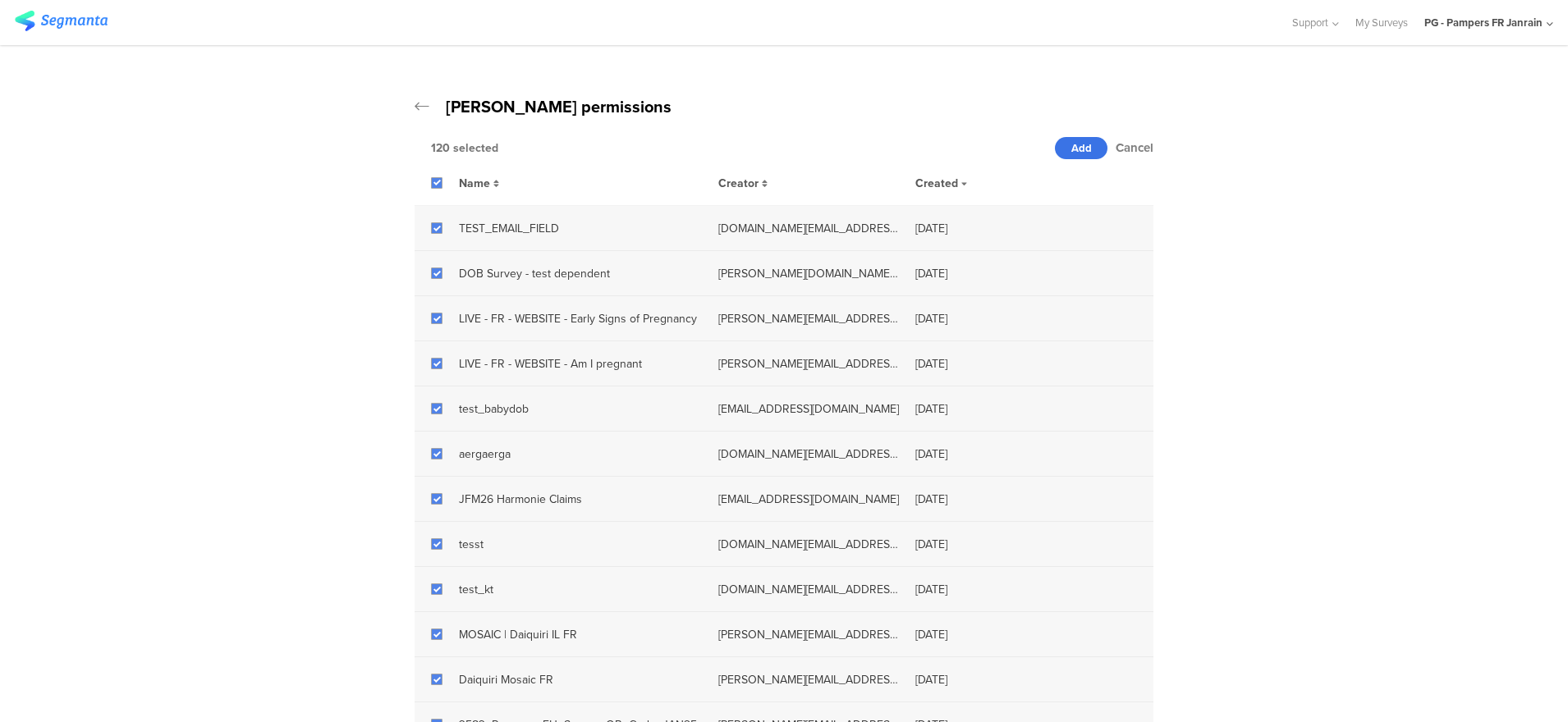 click on "Add" at bounding box center (1081, 148) 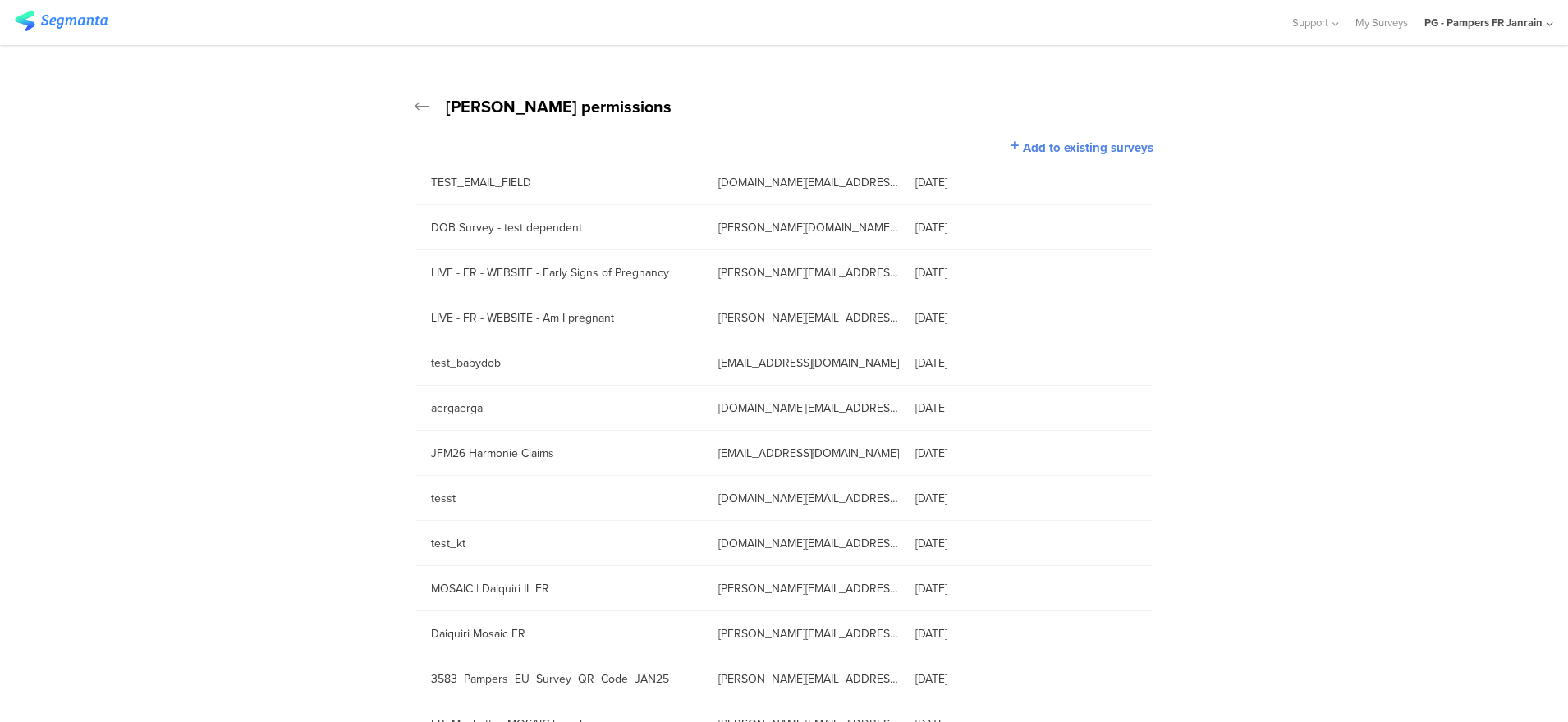 click on "PG - Pampers FR Janrain" 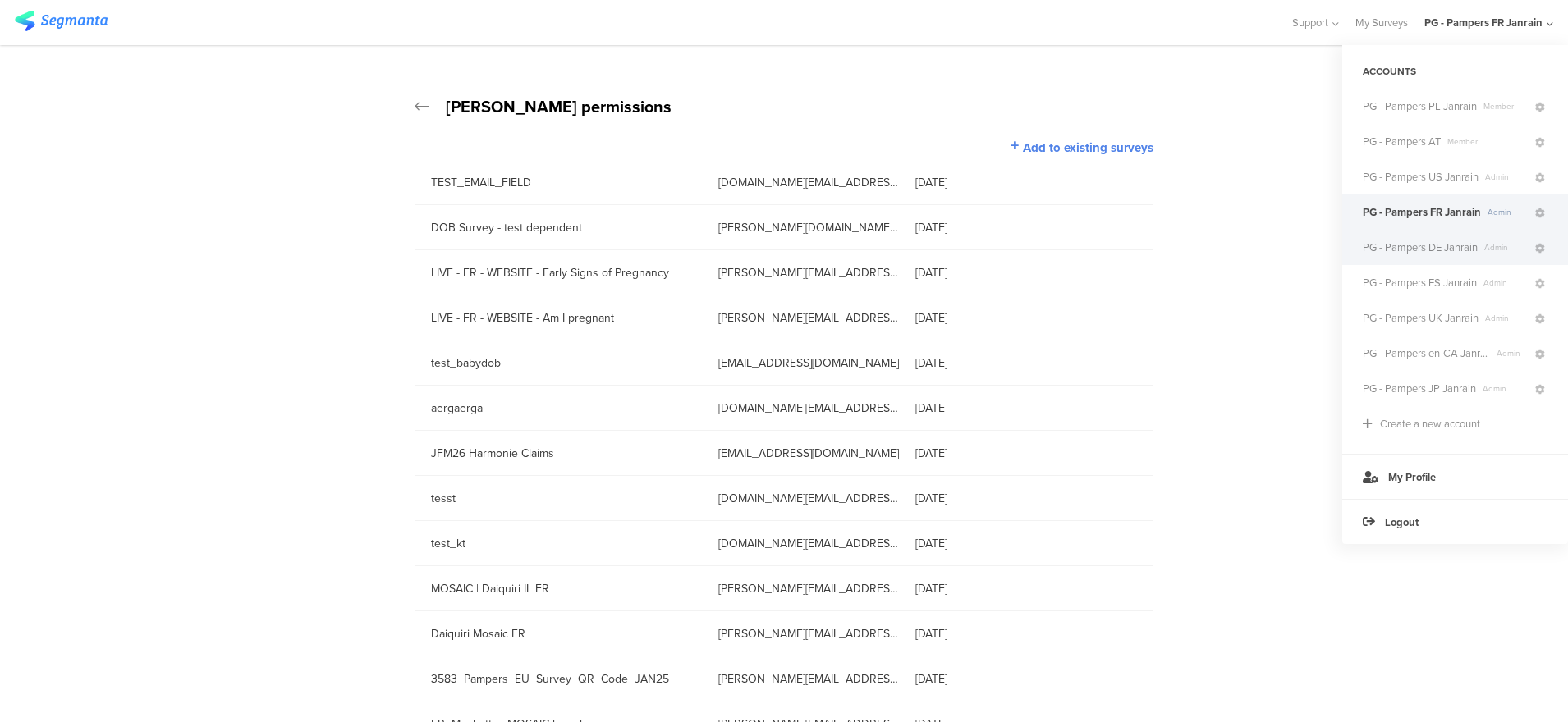 click on "PG - Pampers DE Janrain" 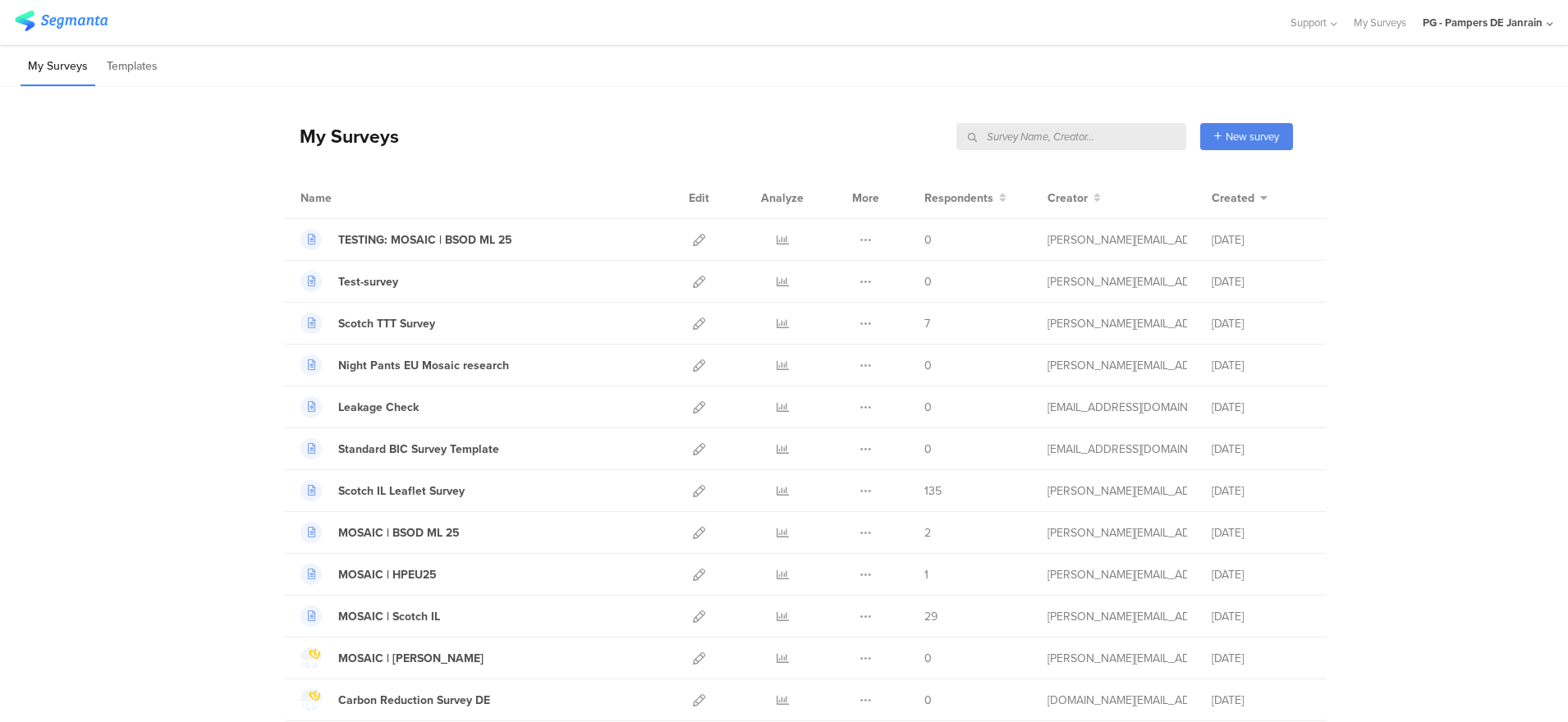 click on "PG - Pampers DE Janrain" 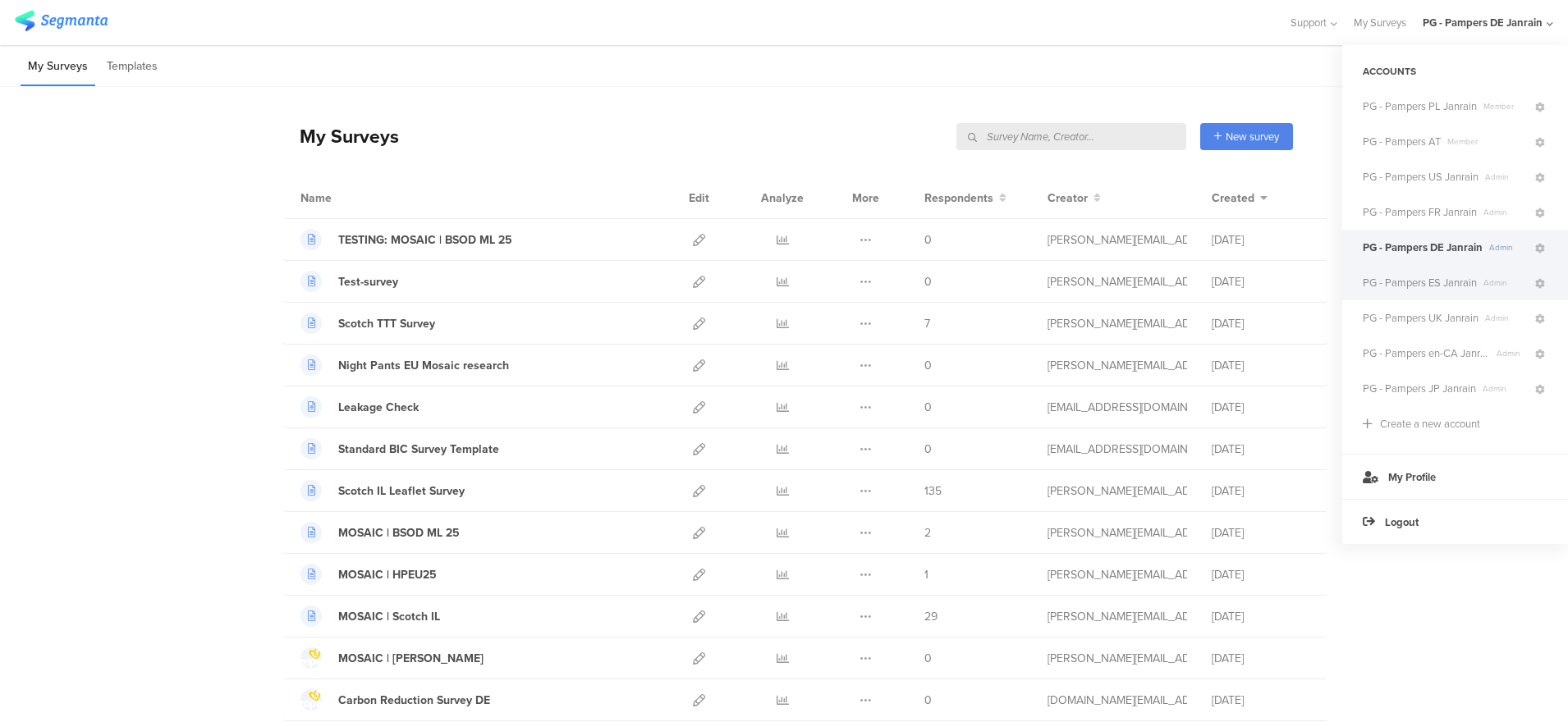 click on "PG - Pampers ES Janrain" 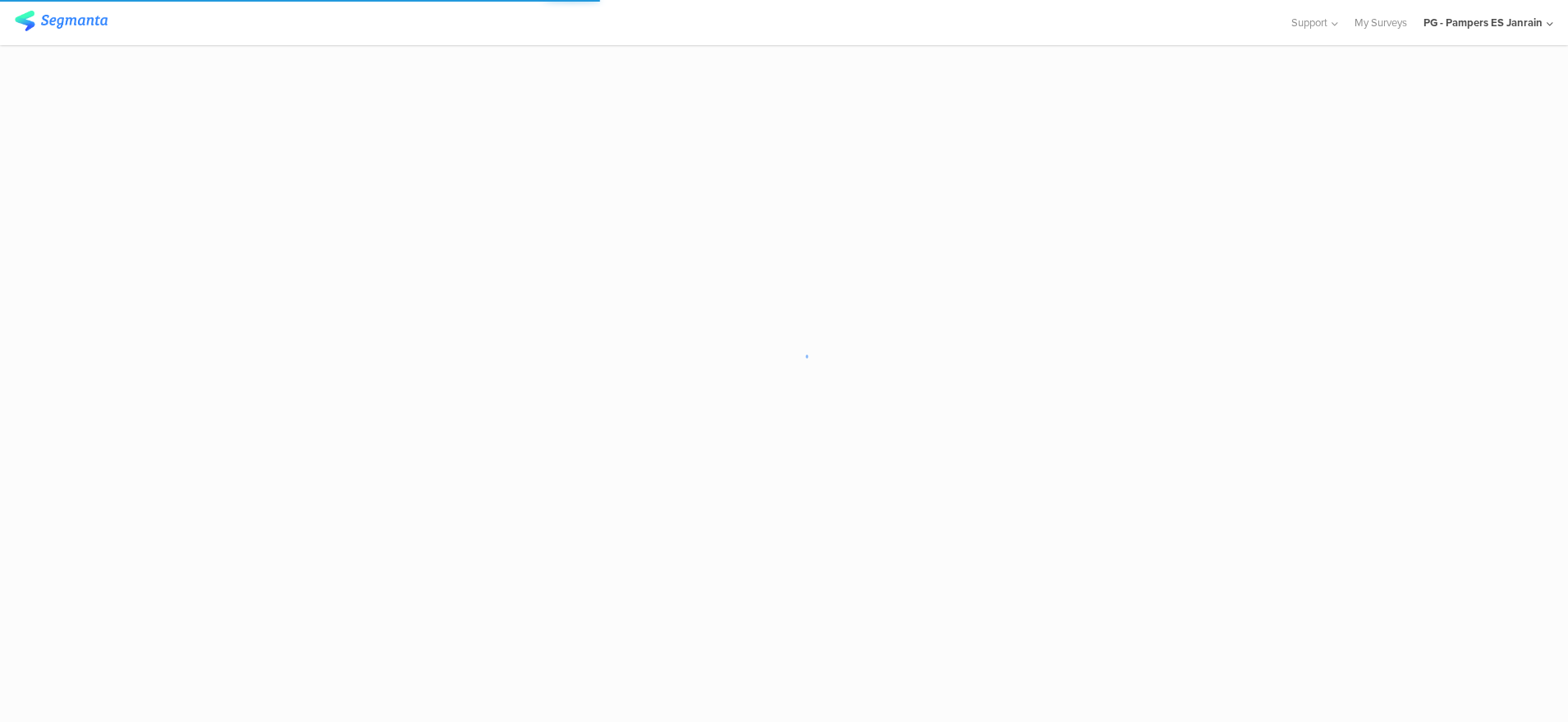 click on "PG - Pampers ES Janrain" 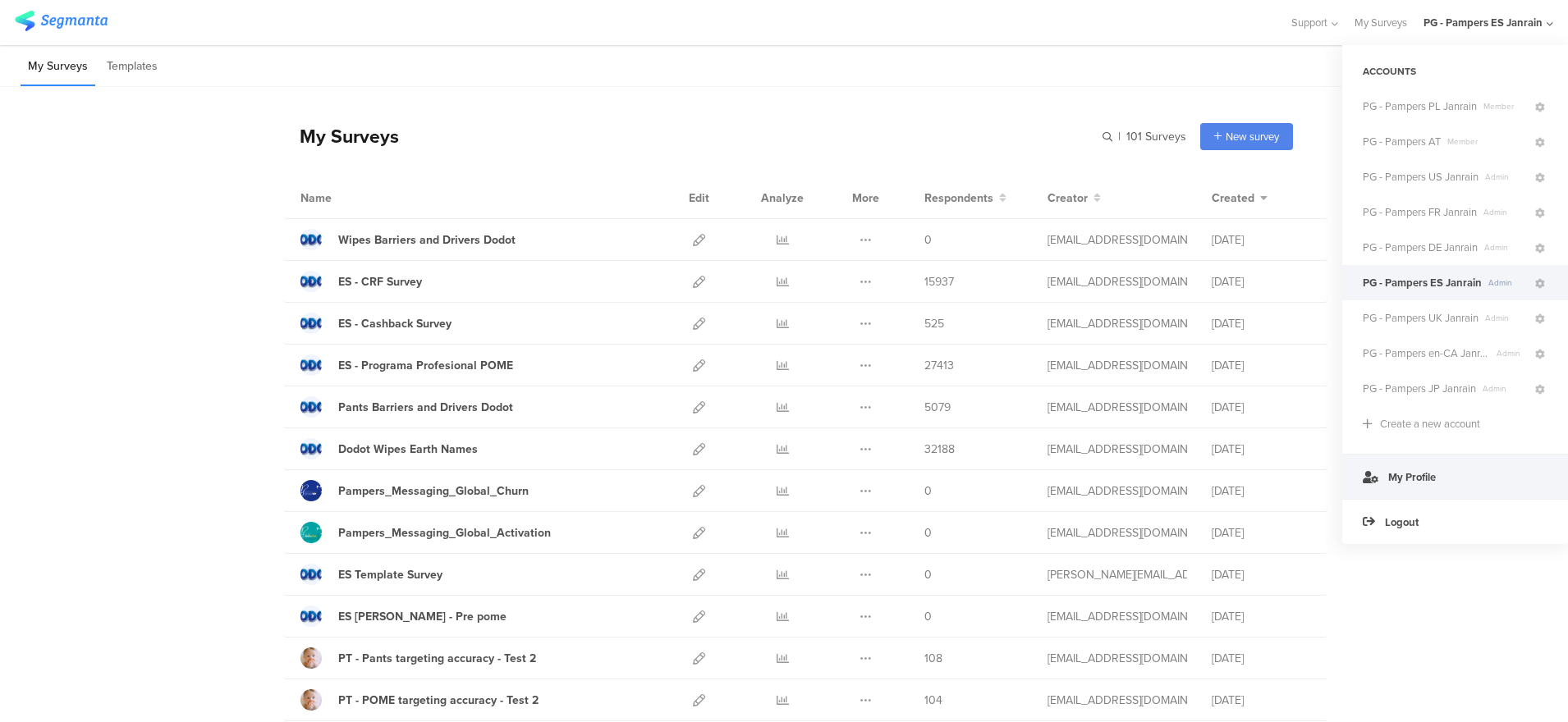 click on "My Profile" 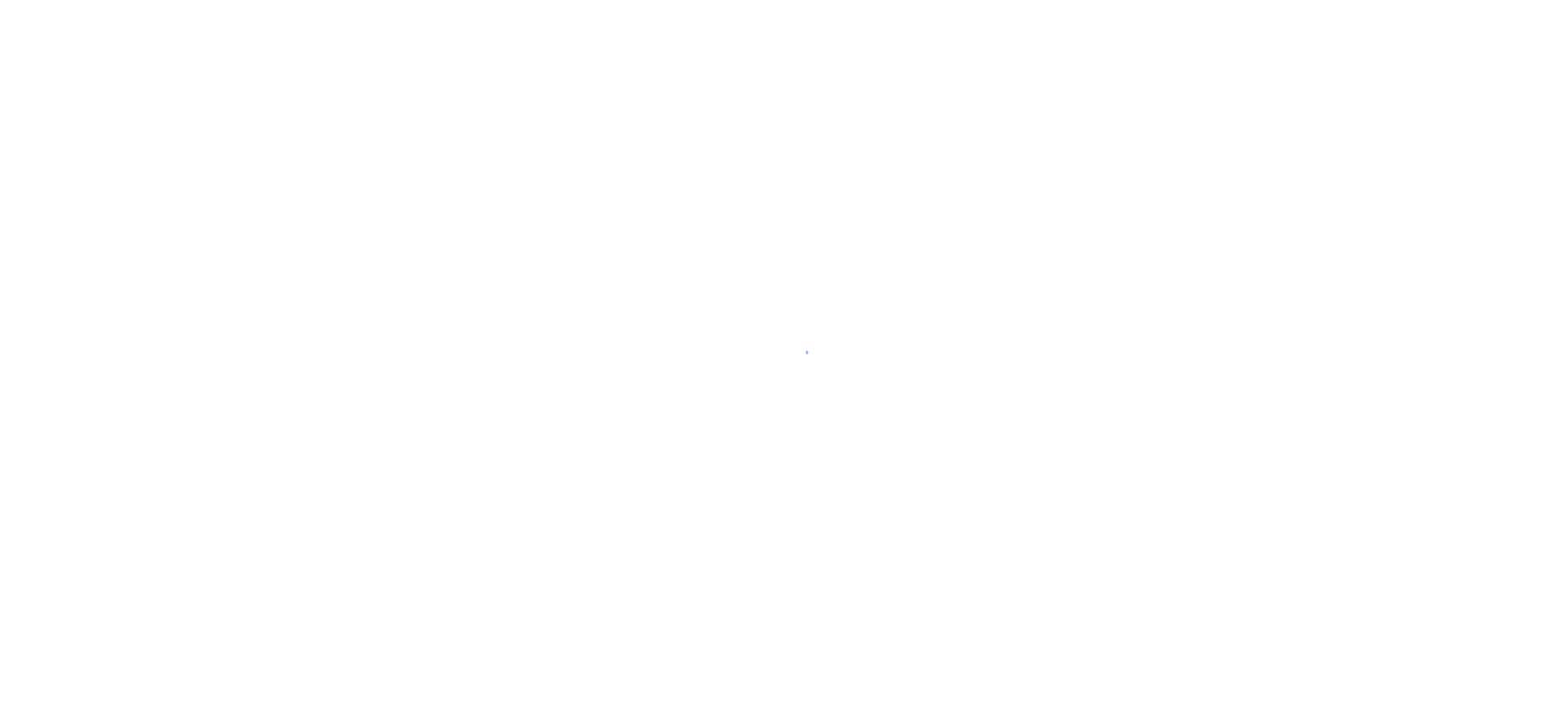 scroll, scrollTop: 0, scrollLeft: 0, axis: both 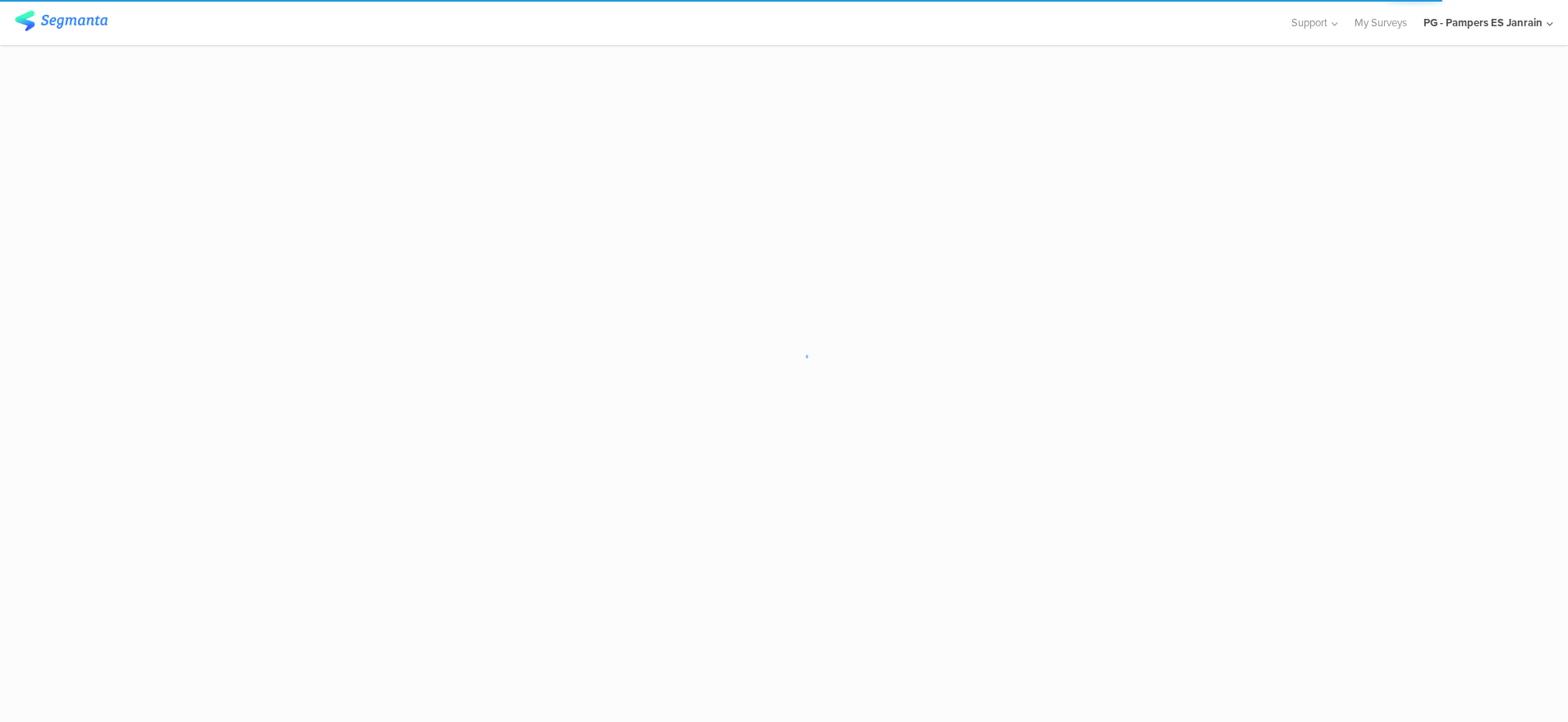 click on "PG - Pampers ES Janrain" 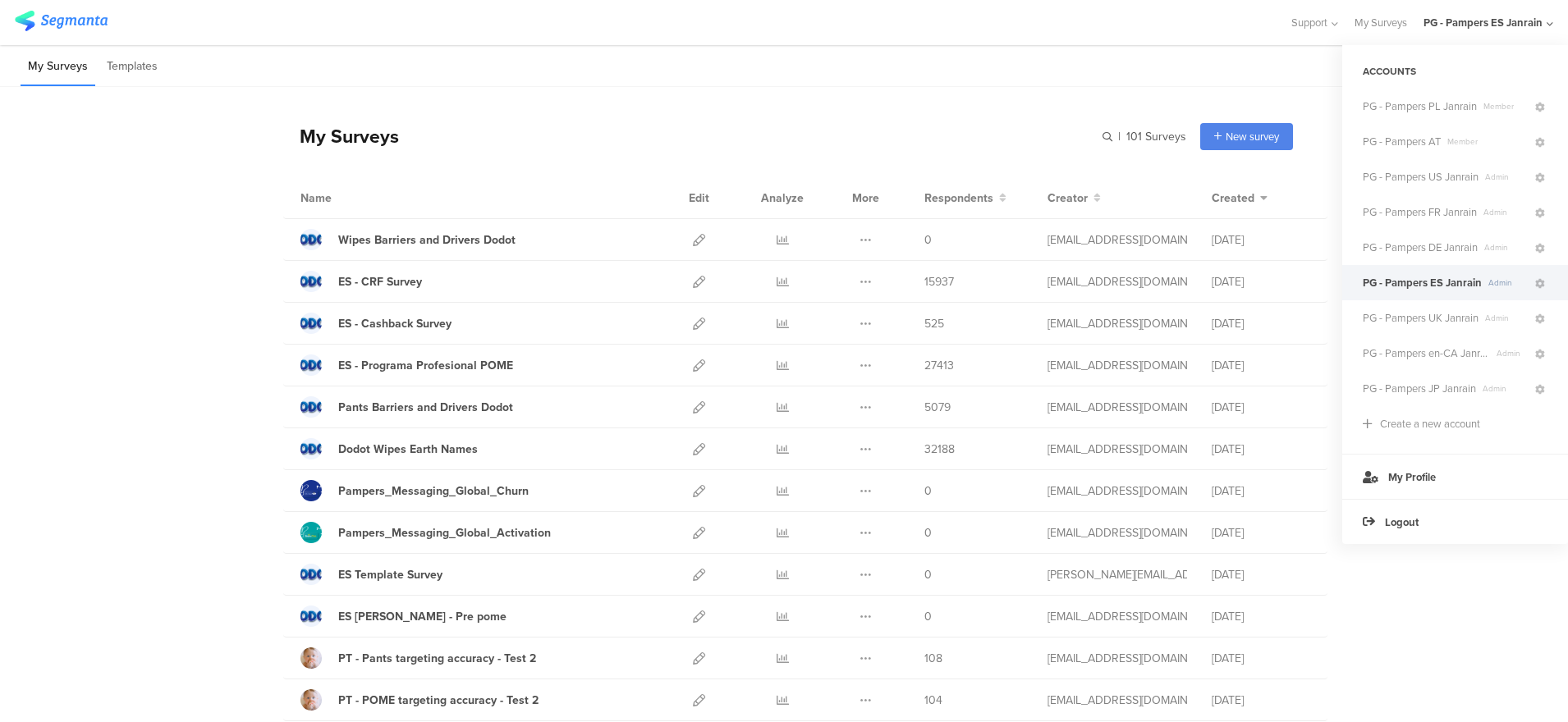 click on "PG - Pampers ES Janrain
Admin" 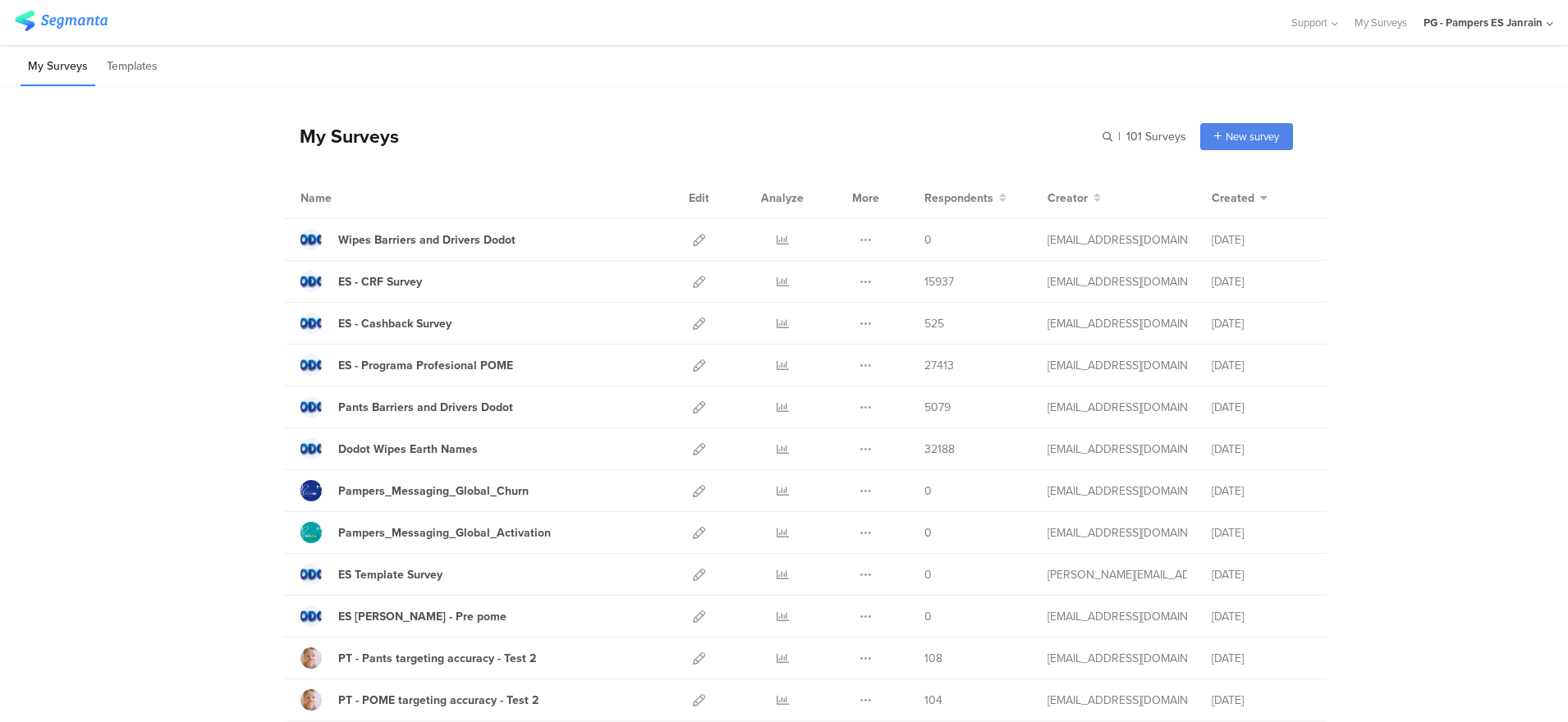 click on "PG - Pampers ES Janrain" 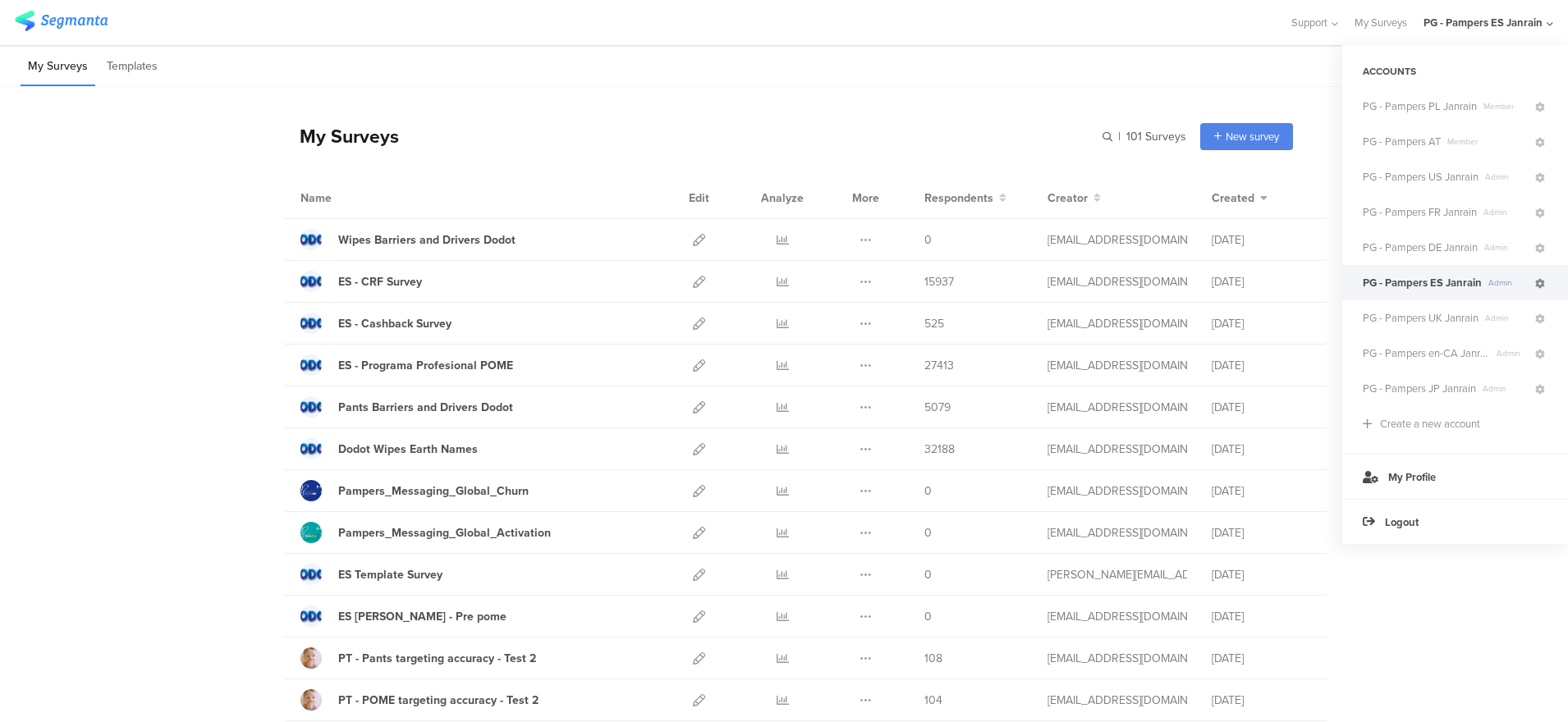 click 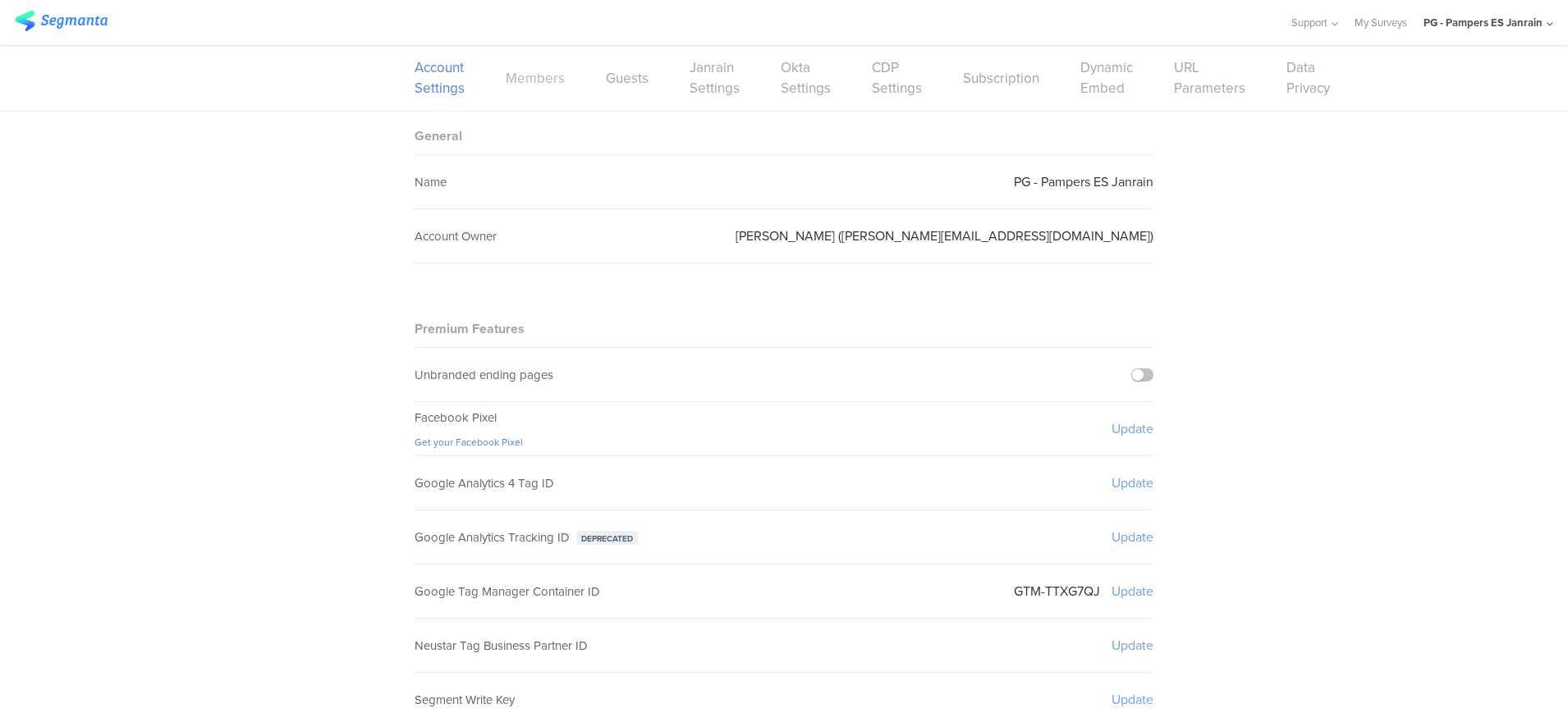 click on "Members" at bounding box center (535, 78) 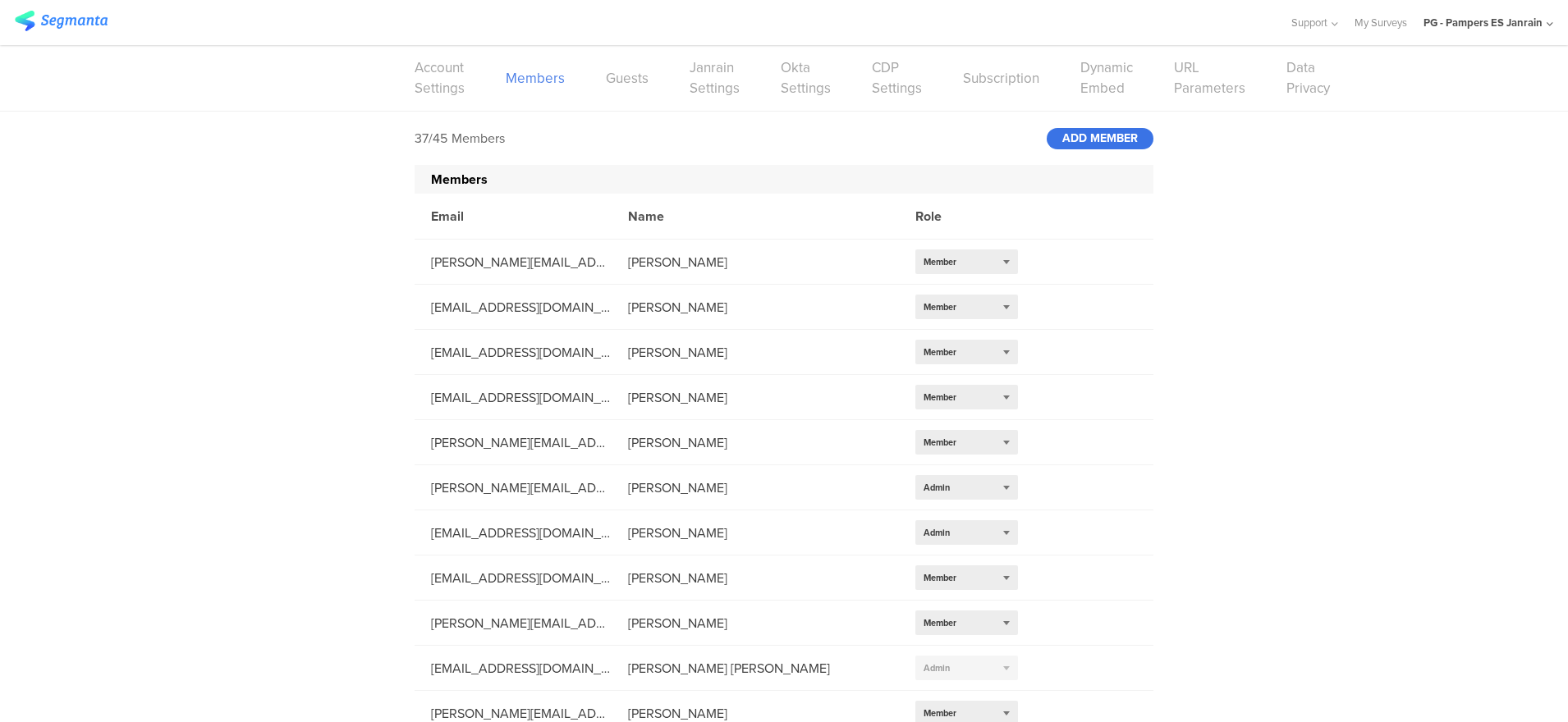 click on "ADD
MEMBER" 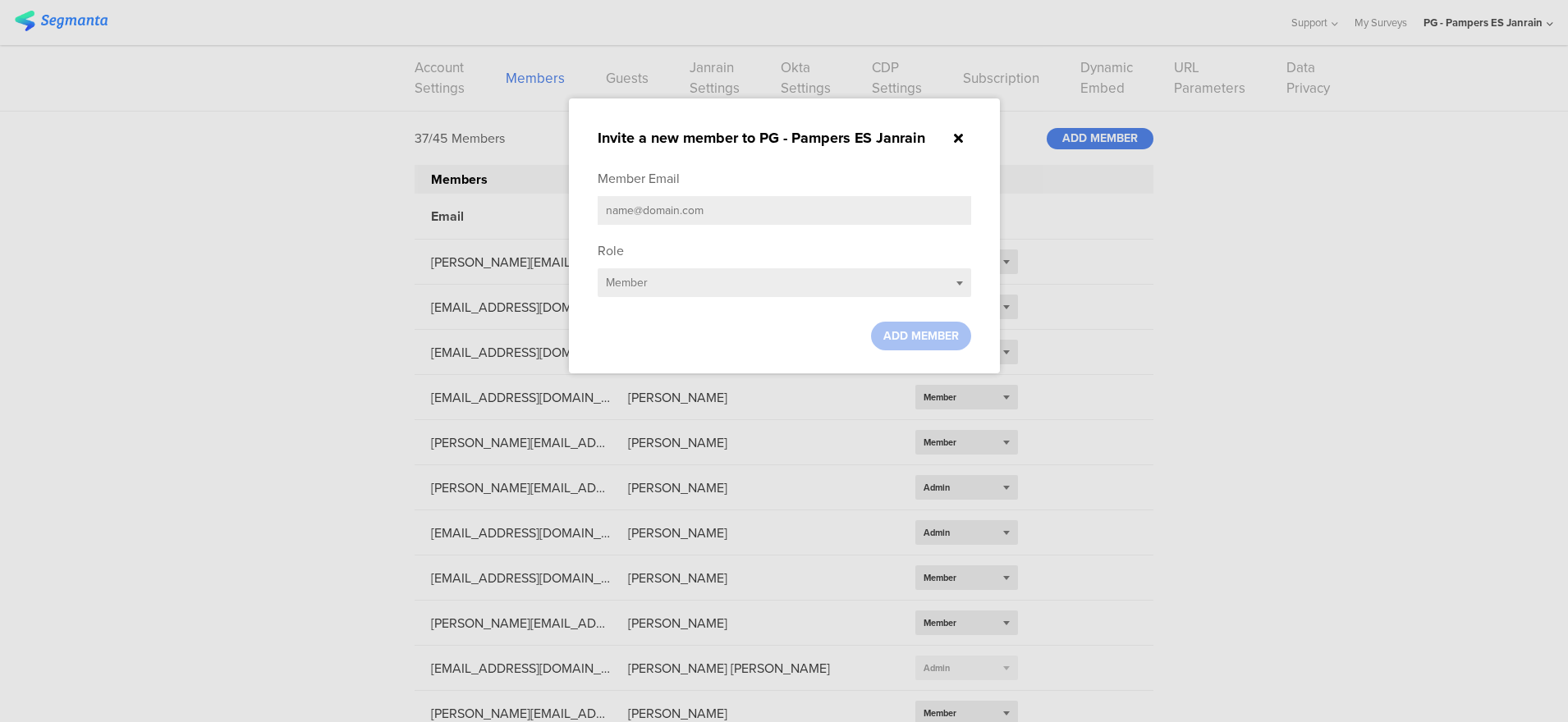click at bounding box center [784, 210] 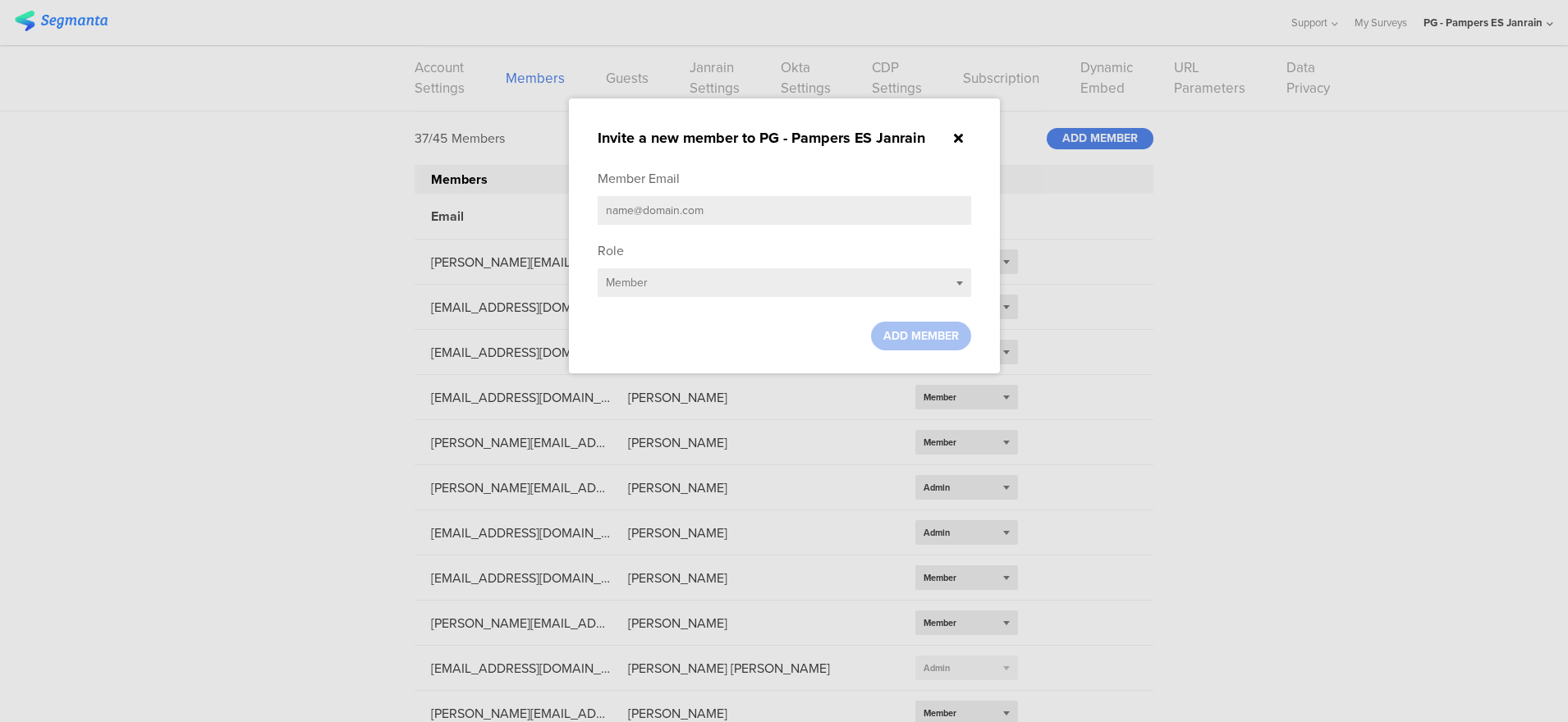 paste on "[PERSON_NAME][EMAIL_ADDRESS][DOMAIN_NAME]" 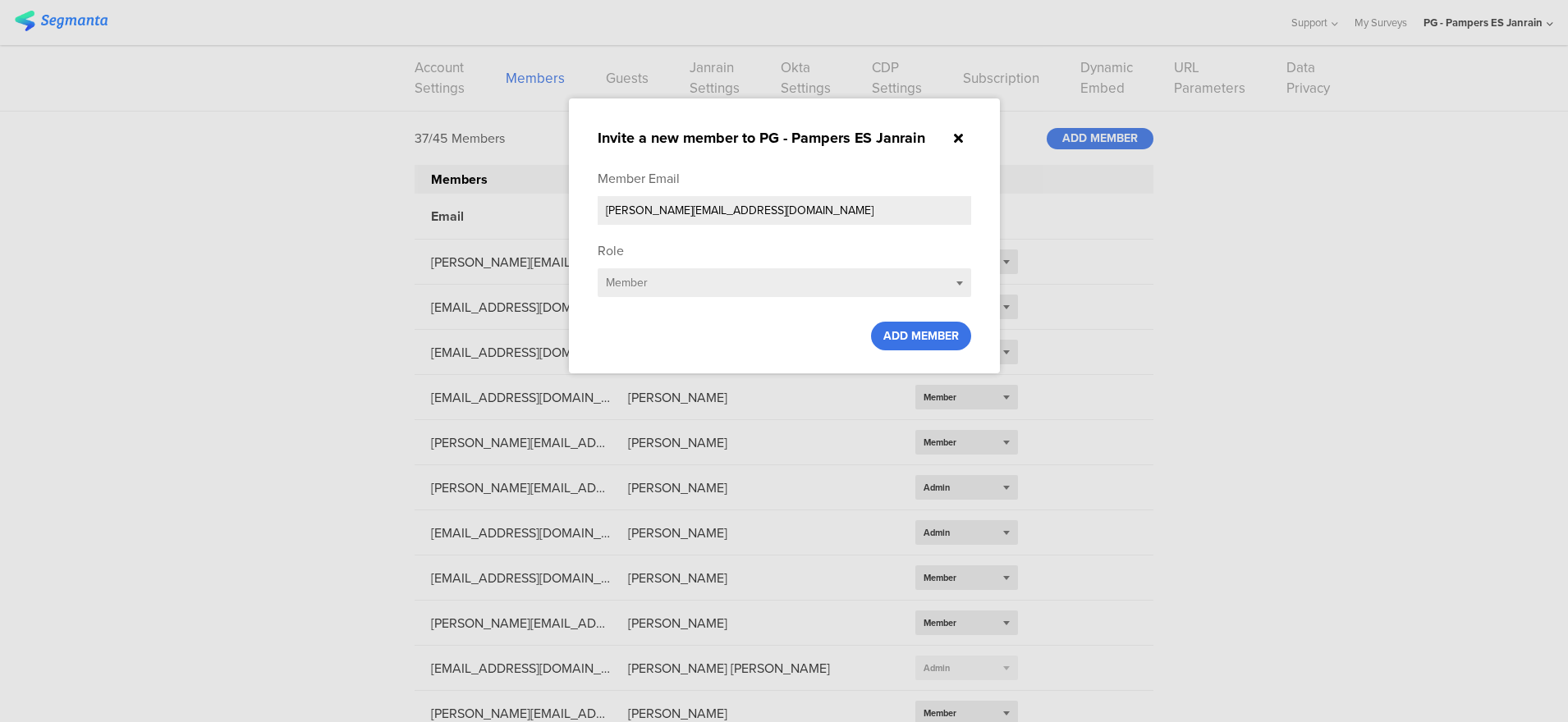 type on "[PERSON_NAME][EMAIL_ADDRESS][DOMAIN_NAME]" 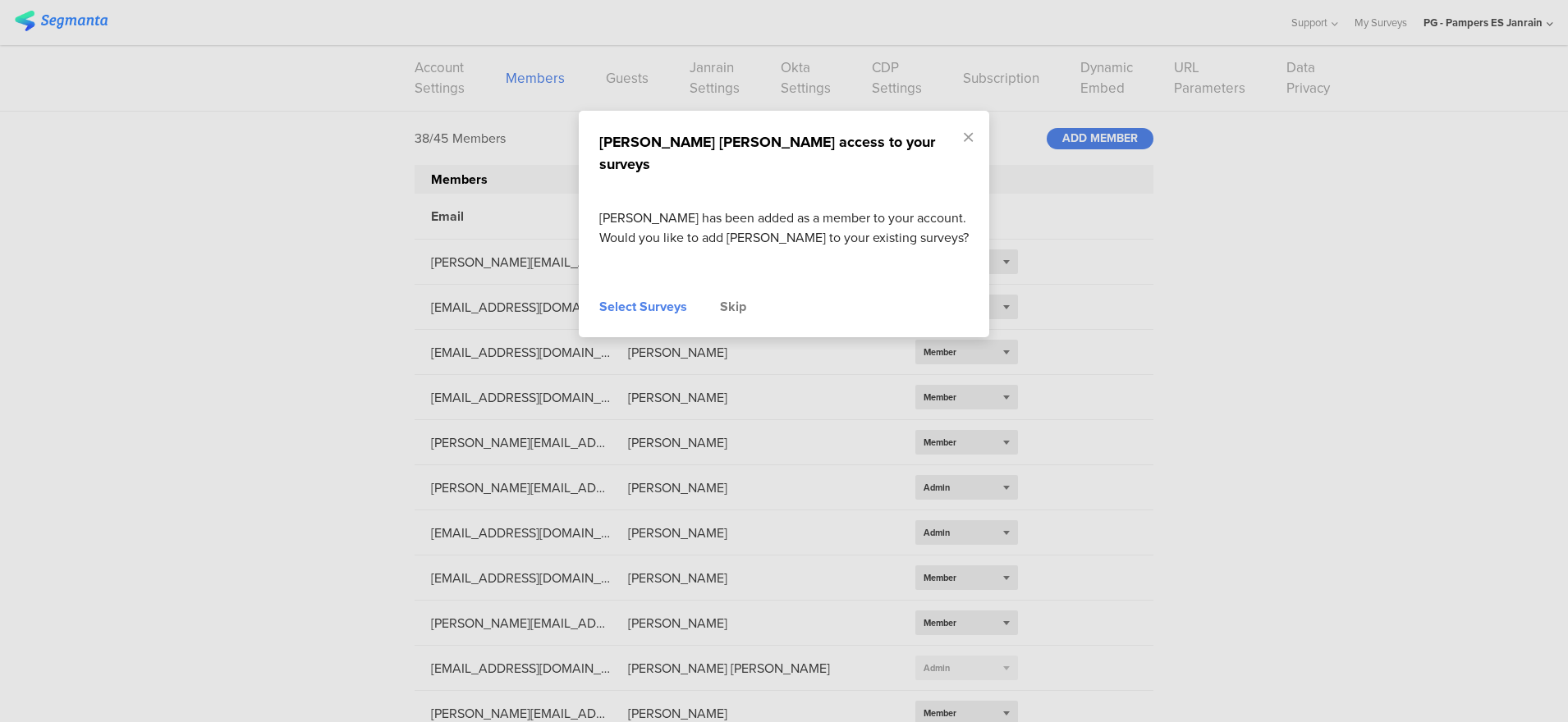 drag, startPoint x: 621, startPoint y: 302, endPoint x: 626, endPoint y: 292, distance: 11 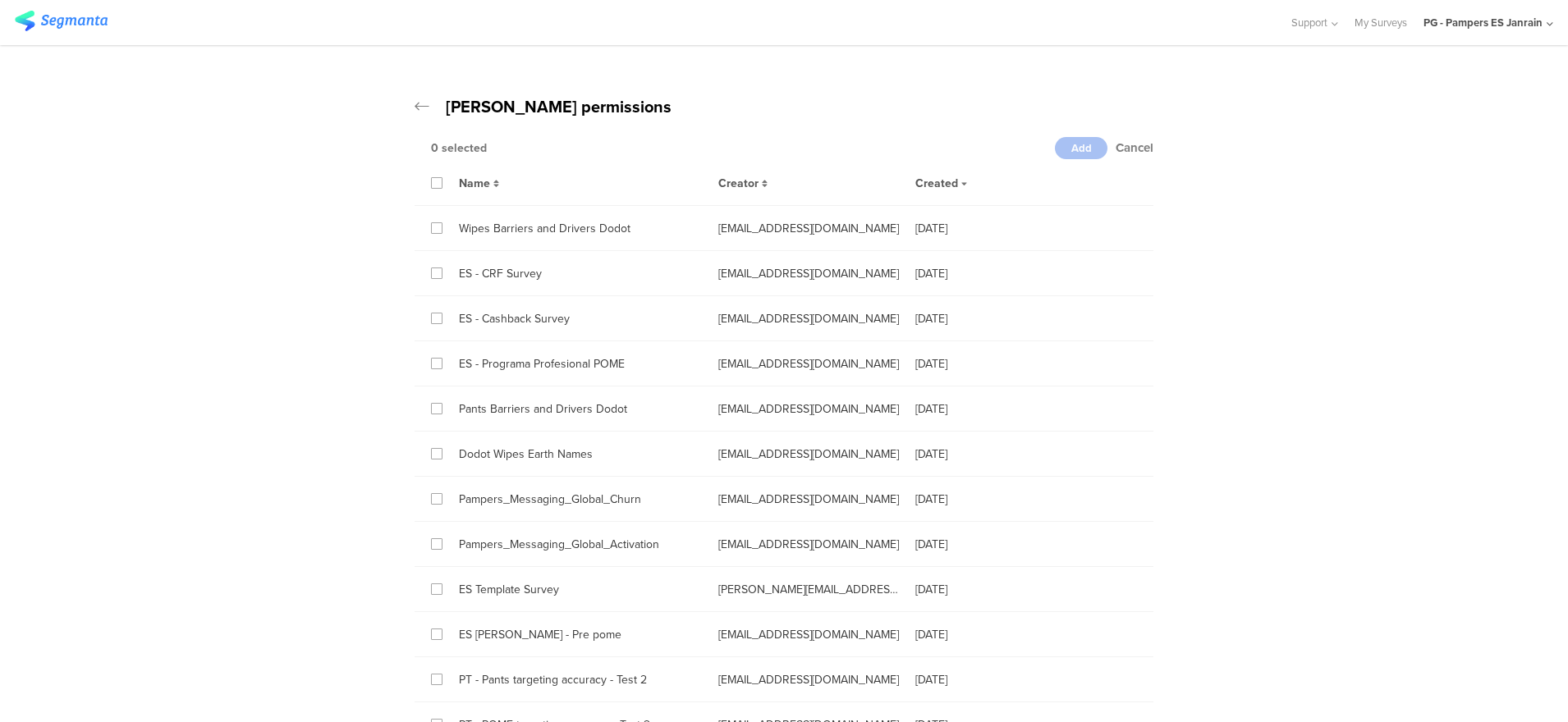 click on "Name
Creator
Created" at bounding box center (784, 183) 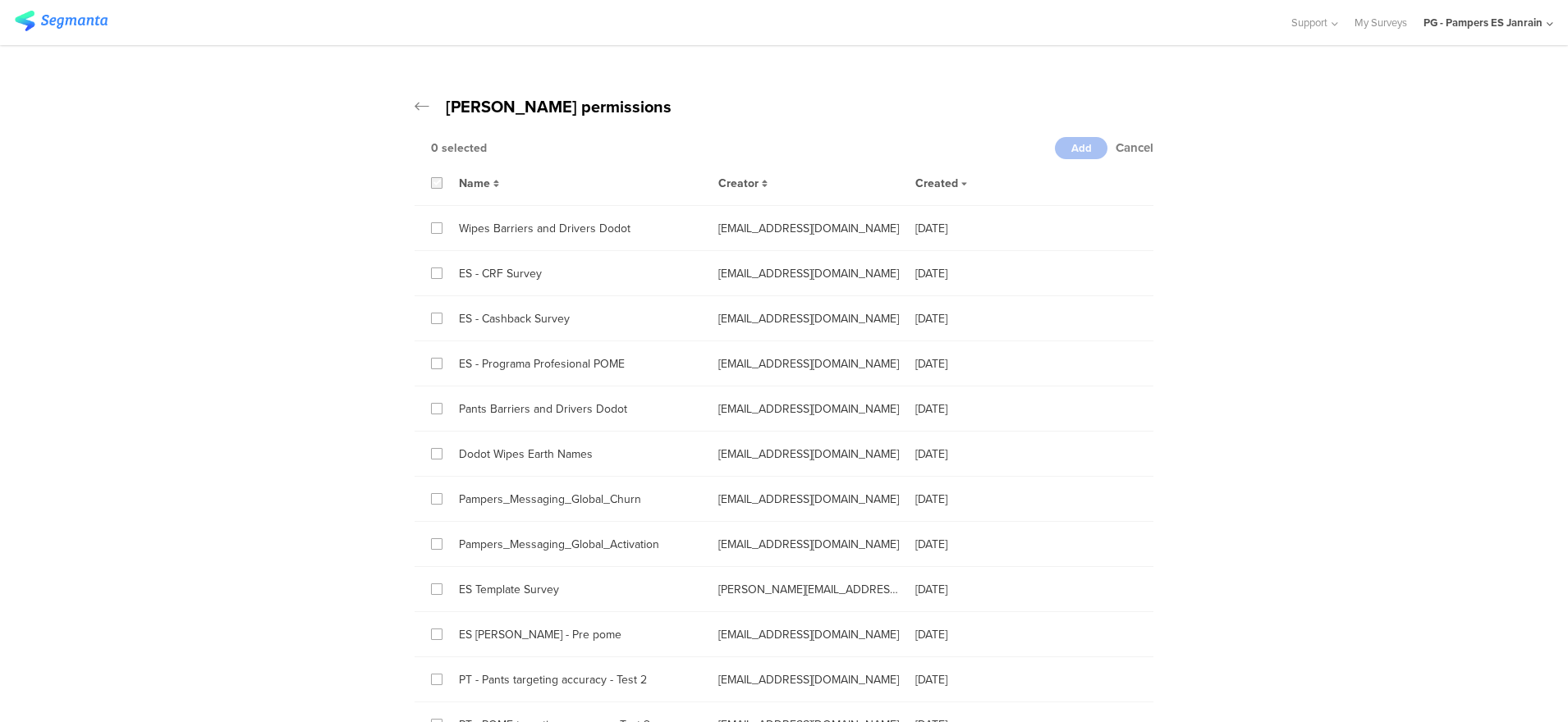 click at bounding box center (437, 183) 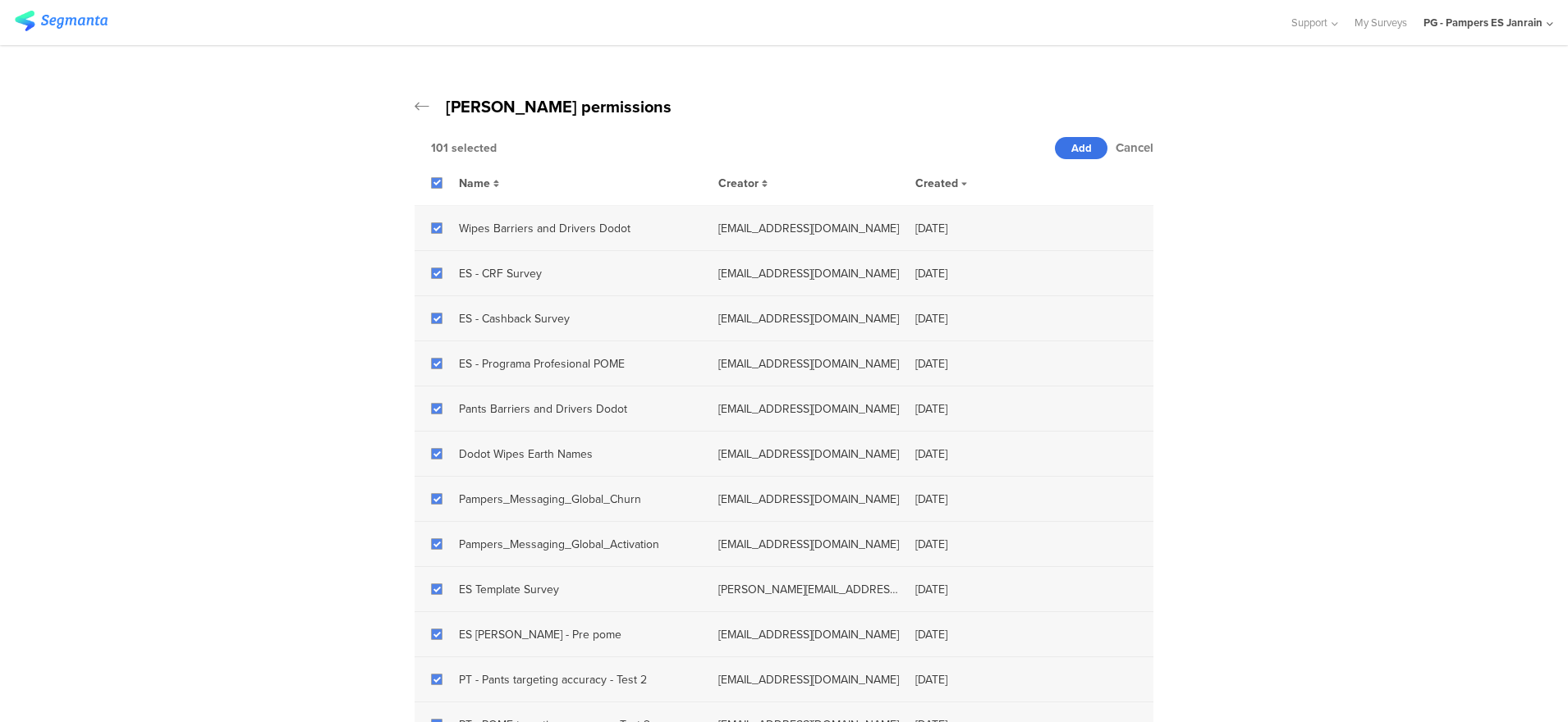 click on "Add" at bounding box center [1081, 148] 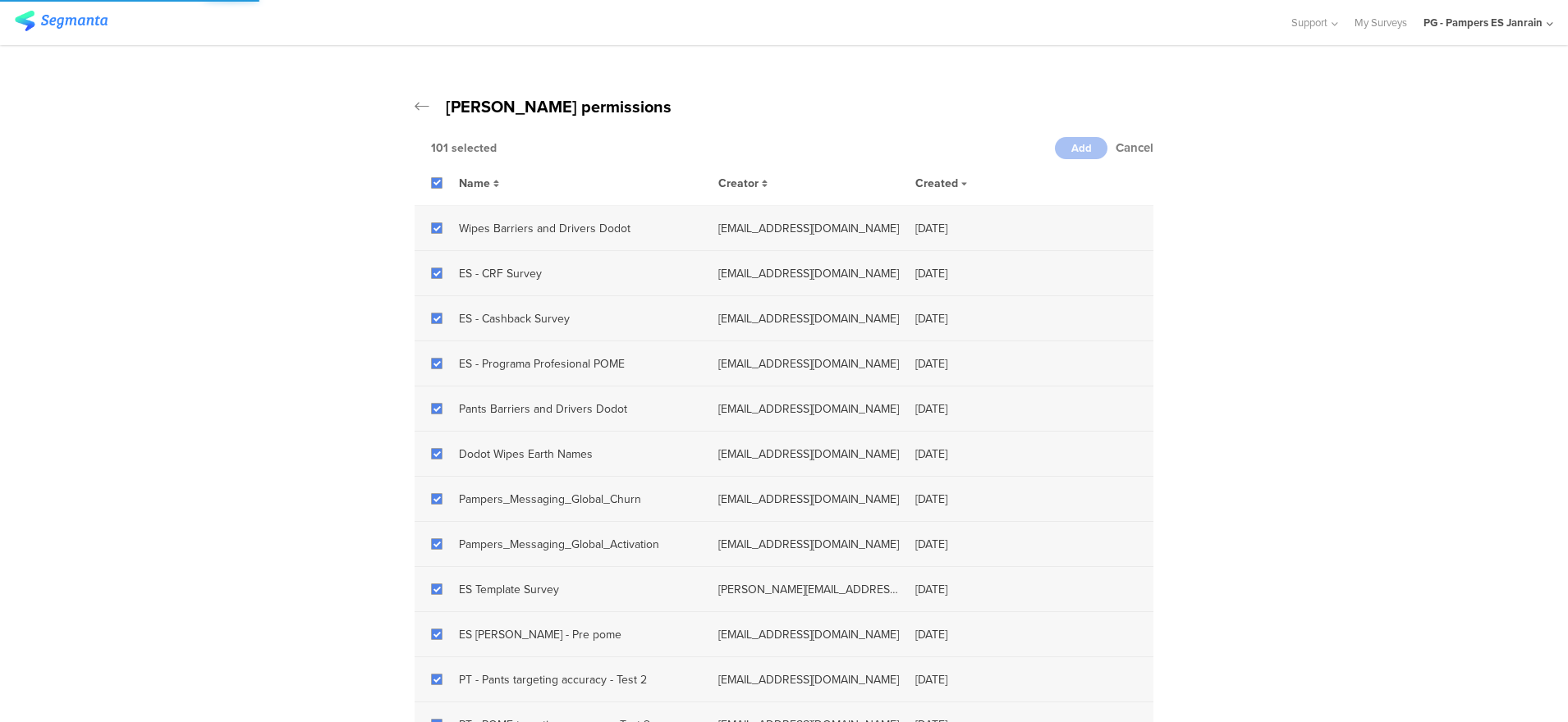 click on "PG - Pampers ES Janrain" 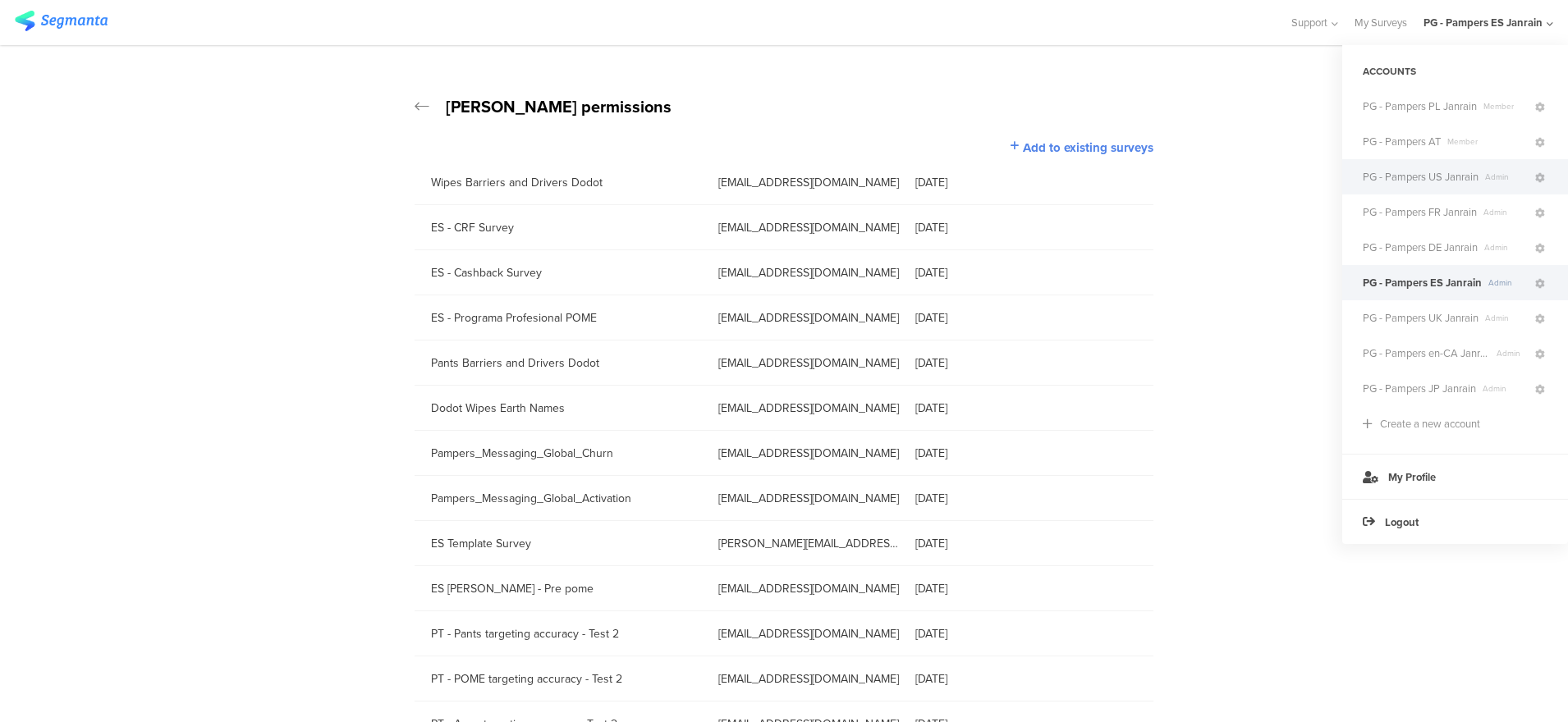 click on "PG - Pampers US Janrain" 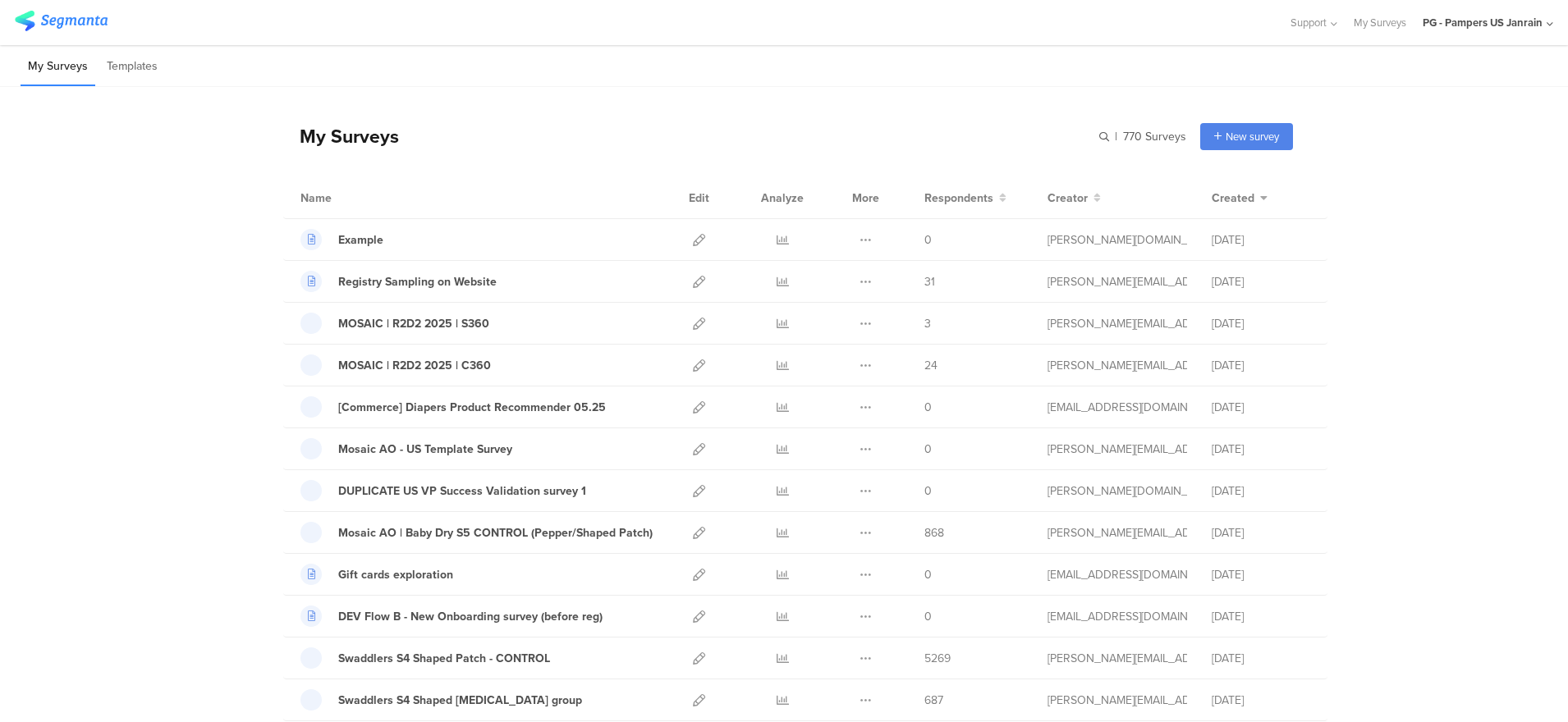 click on "PG - Pampers US Janrain" 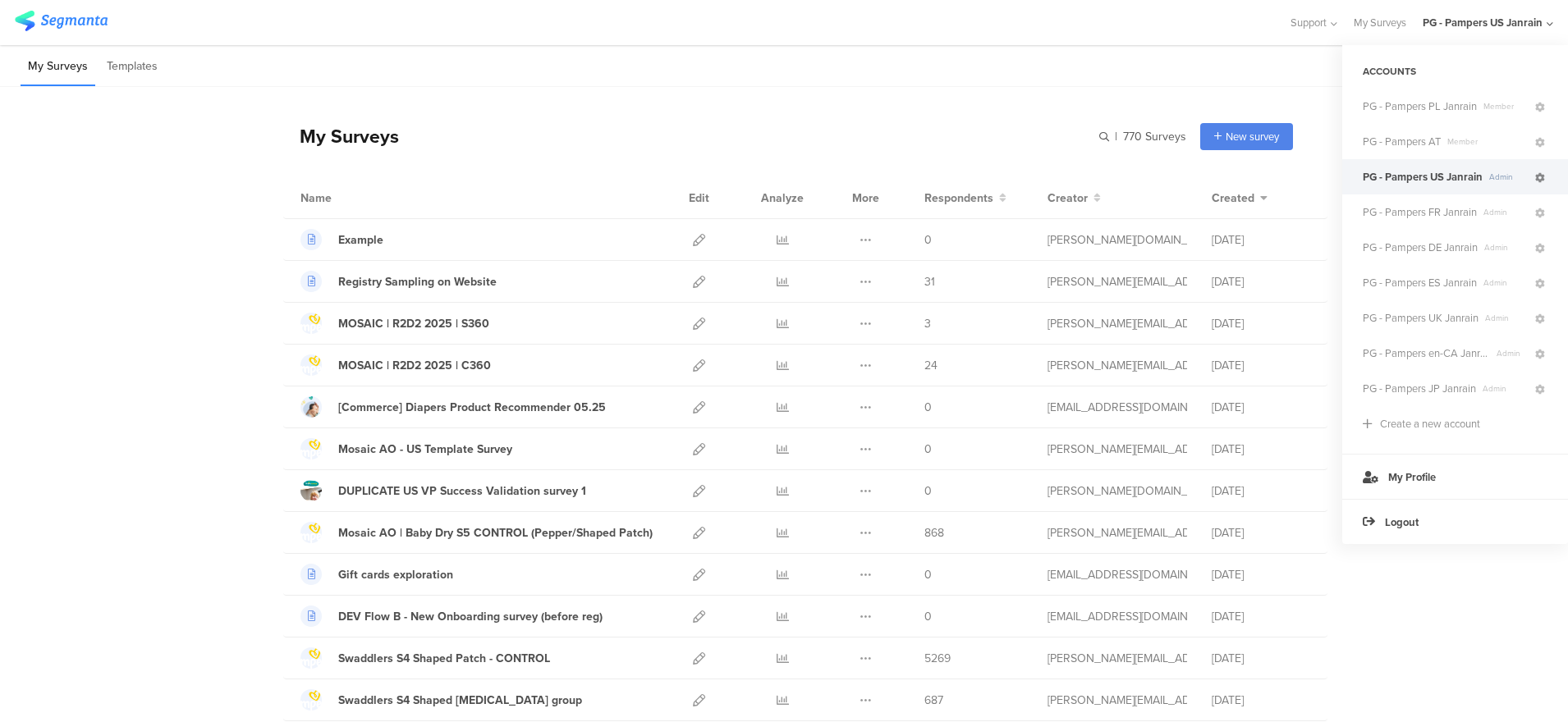 click 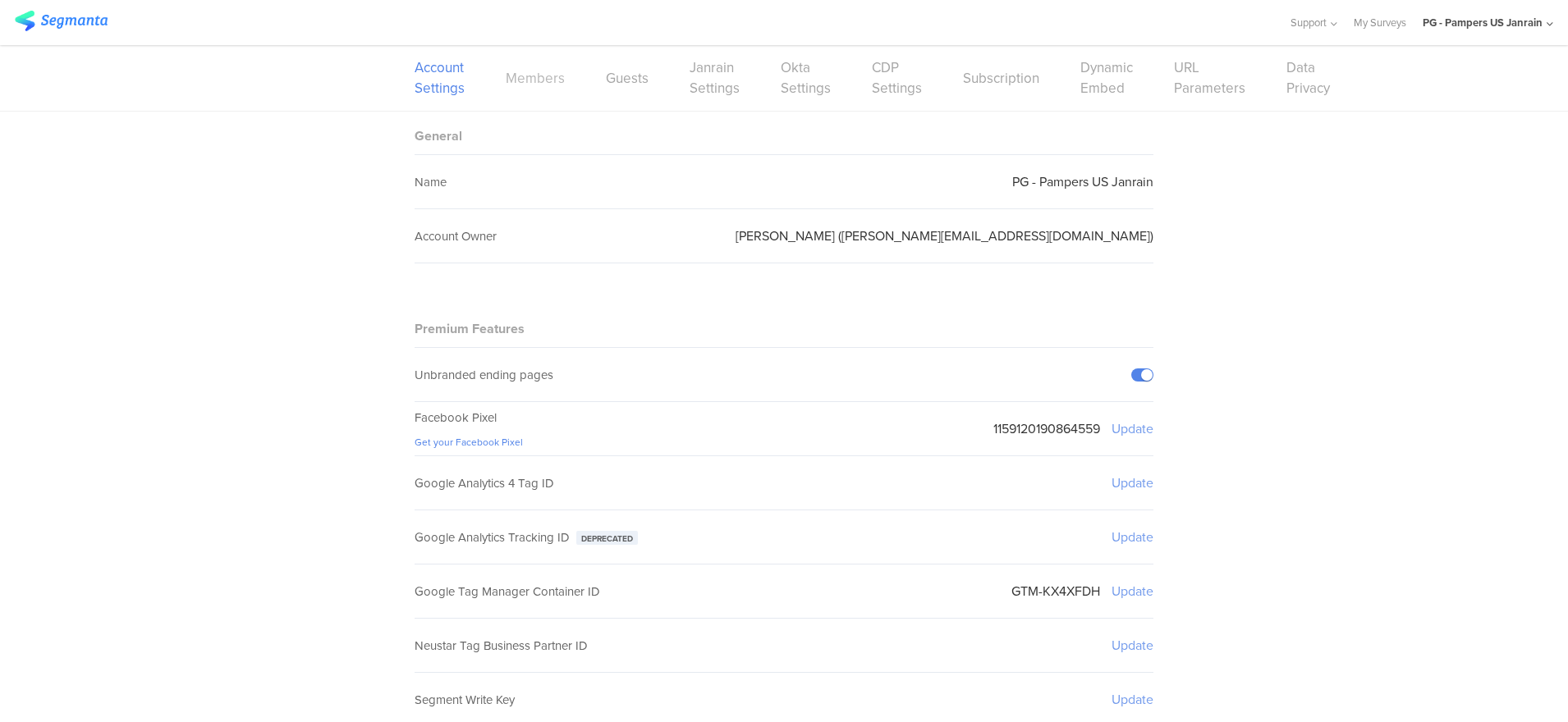 click on "Members" at bounding box center [535, 78] 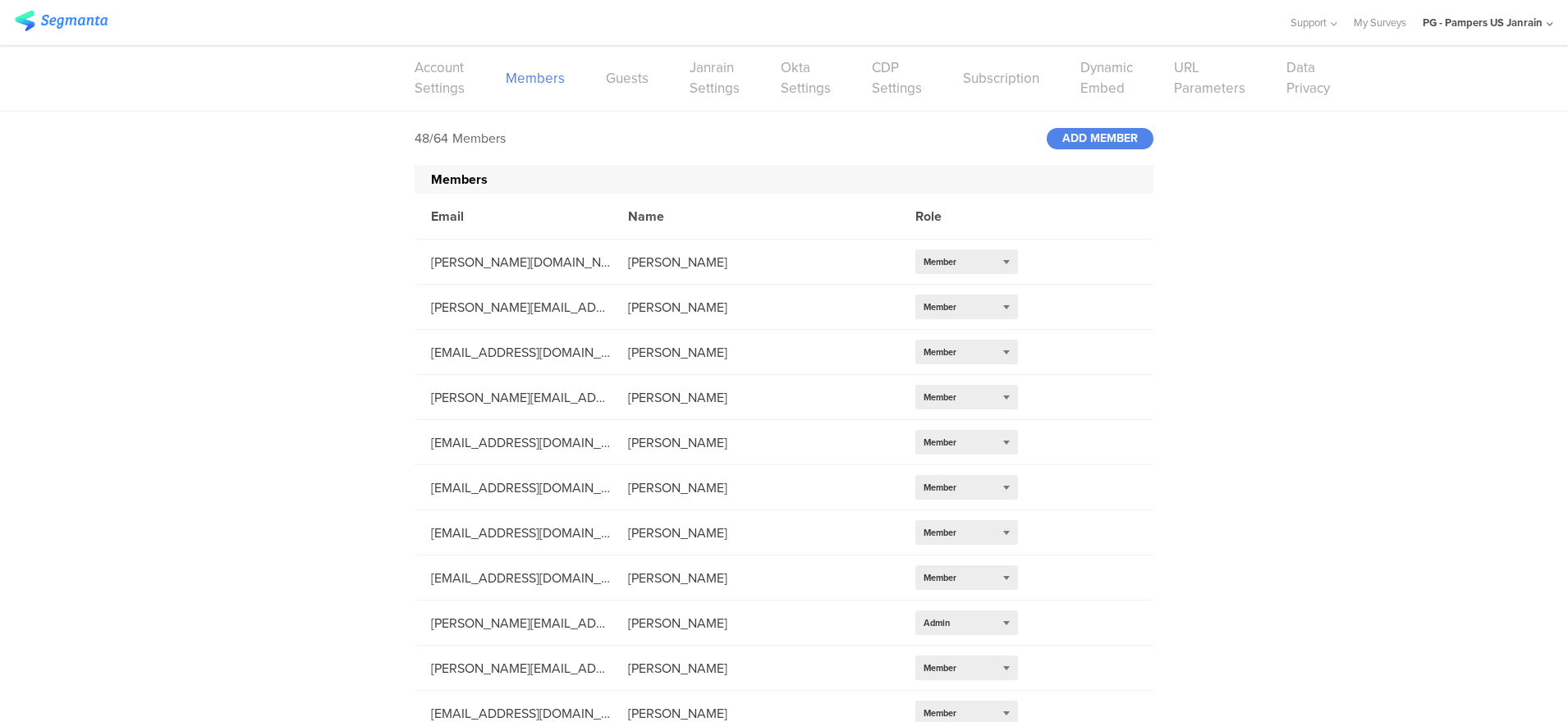 click on "Members" 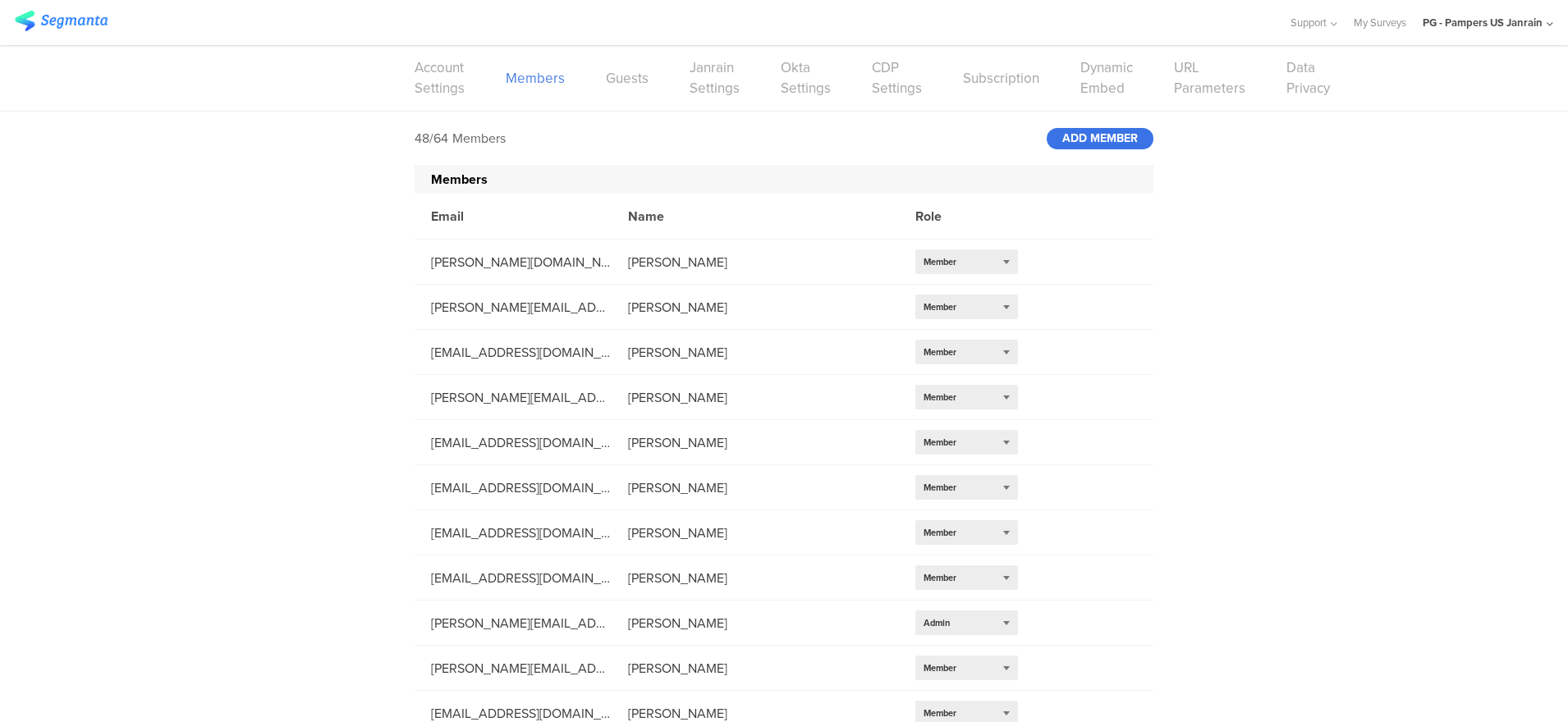click on "ADD
MEMBER" 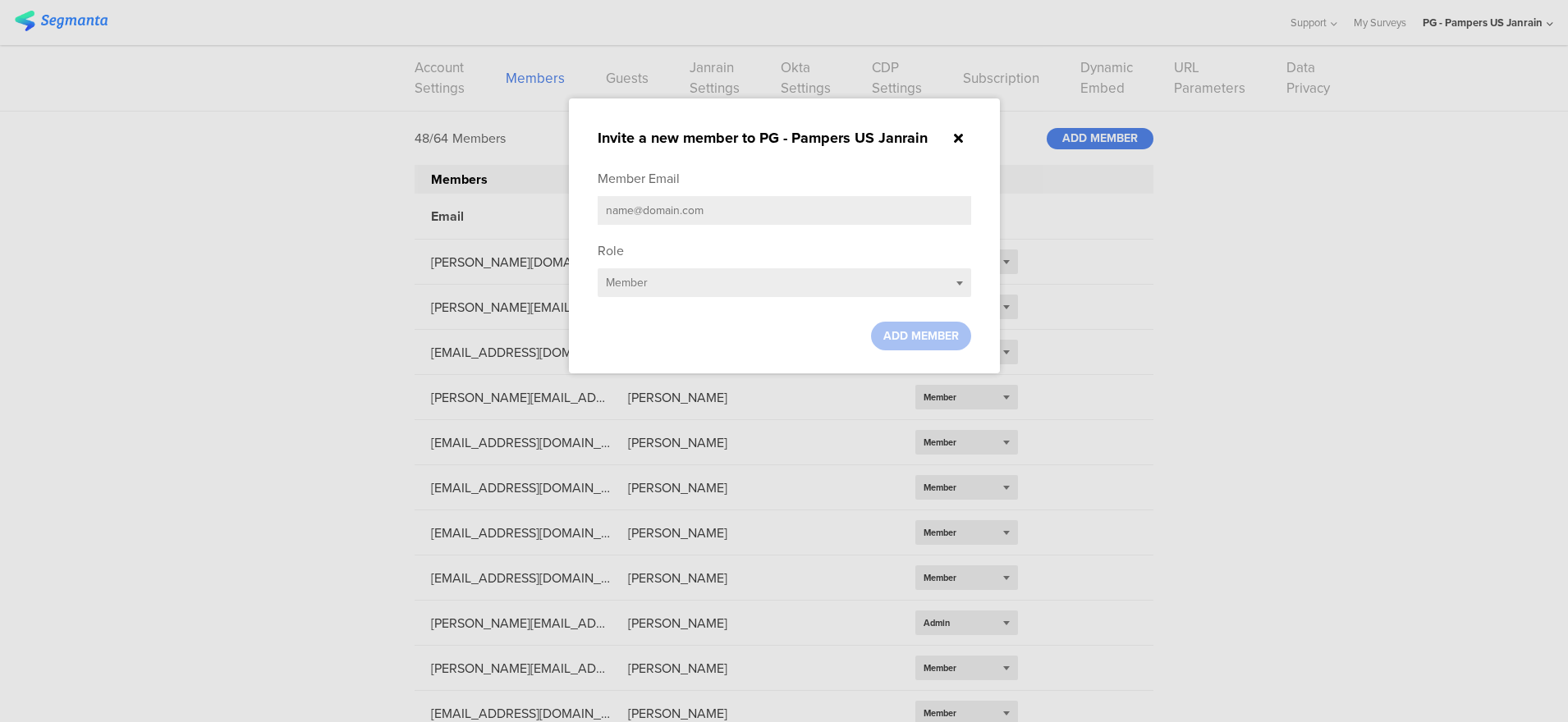 click at bounding box center (784, 210) 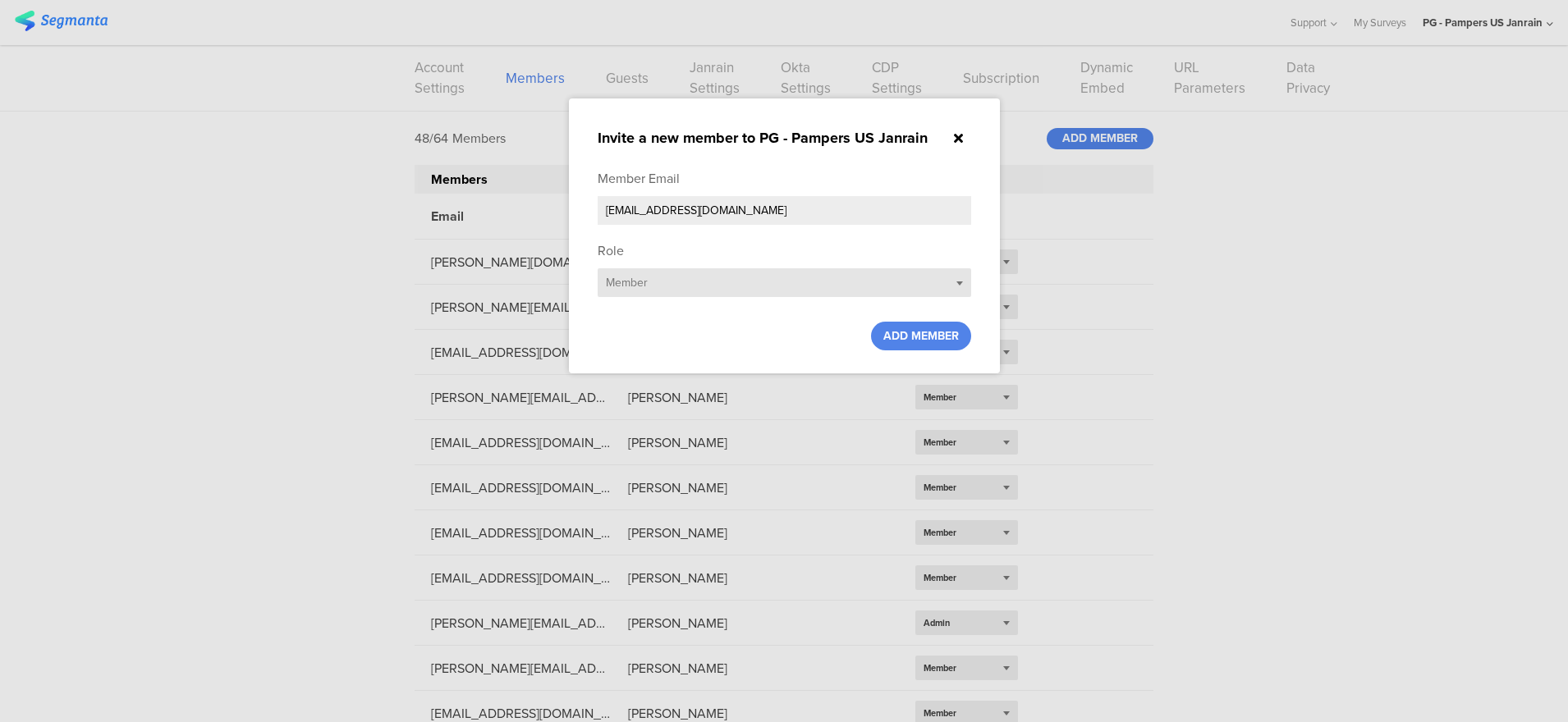 type on "[PERSON_NAME][EMAIL_ADDRESS][DOMAIN_NAME]" 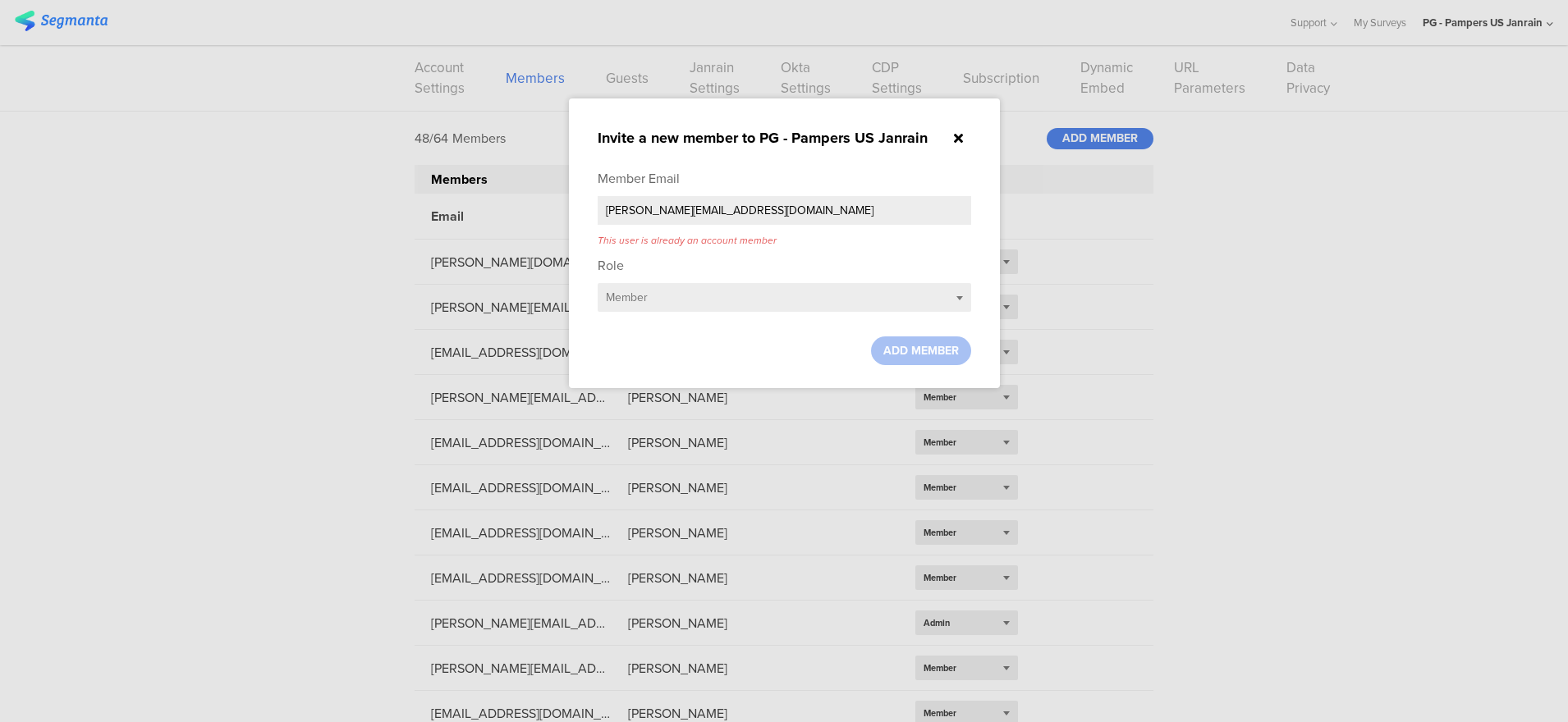 click on "[PERSON_NAME][EMAIL_ADDRESS][DOMAIN_NAME]" at bounding box center [784, 210] 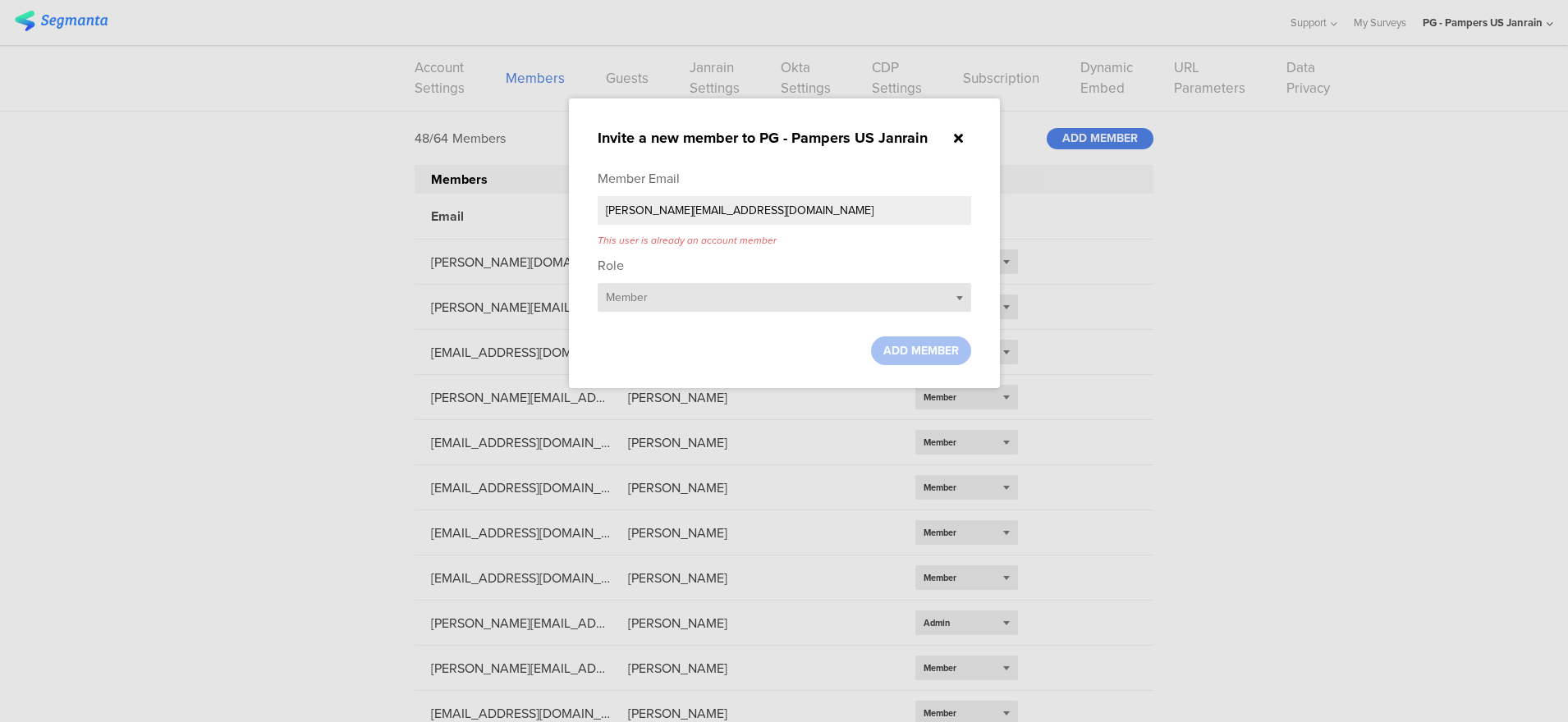 click on "Select role...   Member" at bounding box center [784, 297] 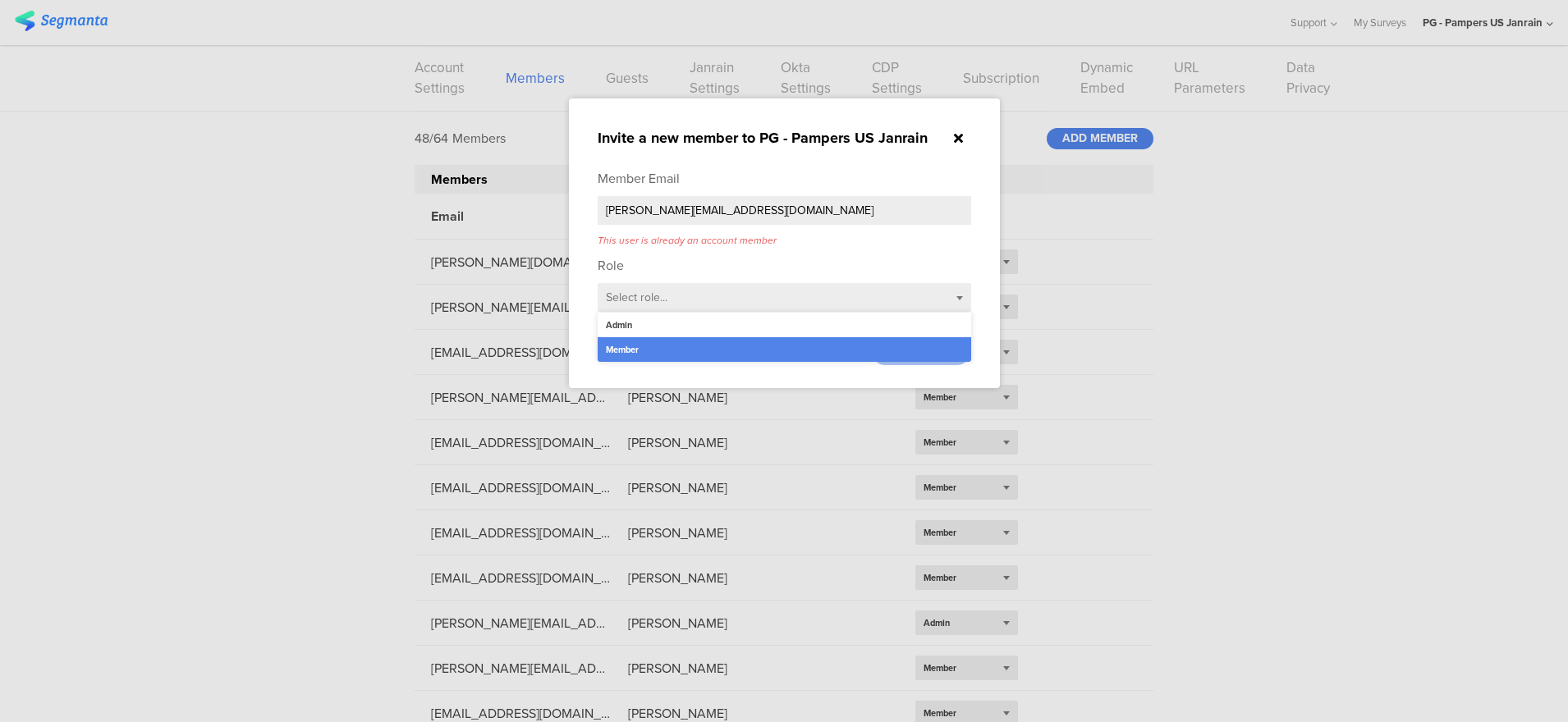 click at bounding box center (784, 361) 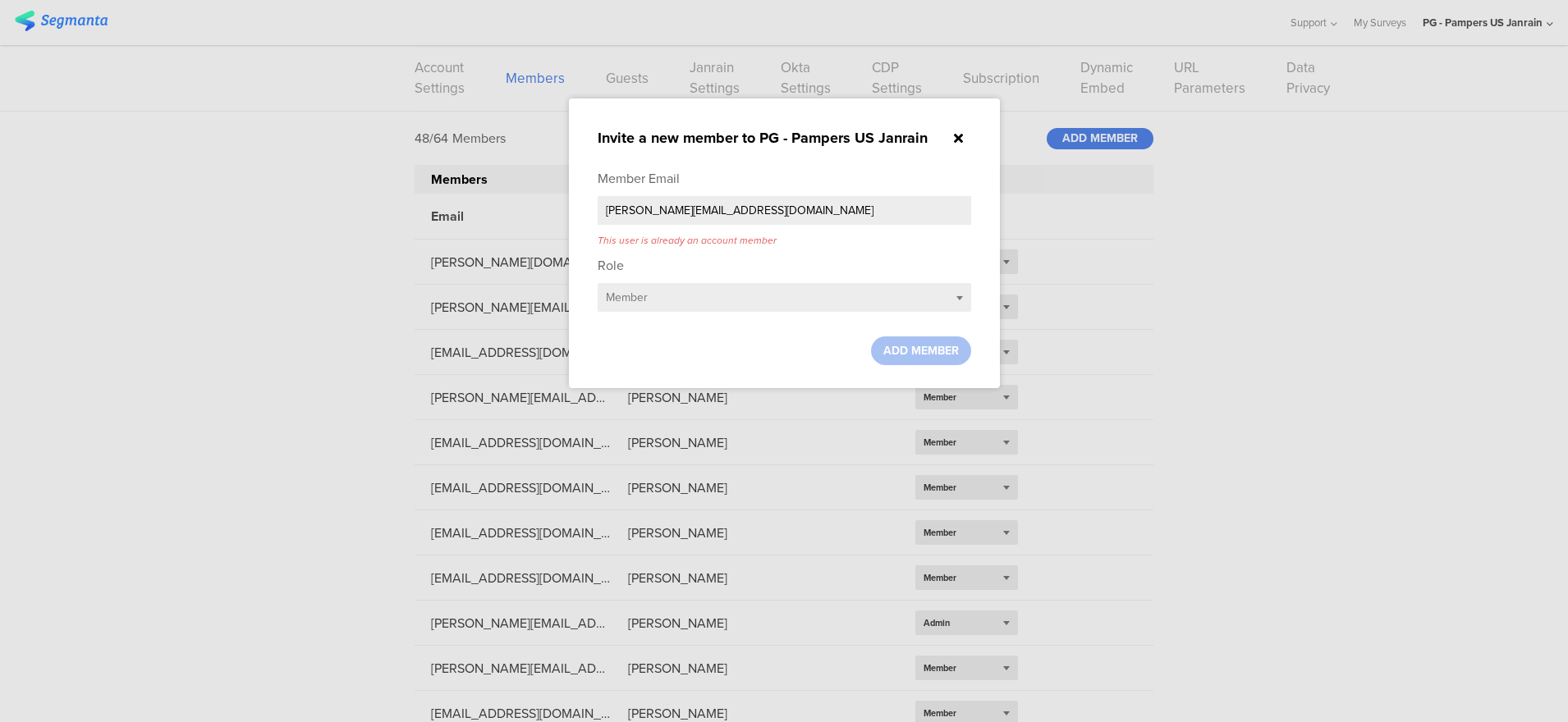click at bounding box center [958, 138] 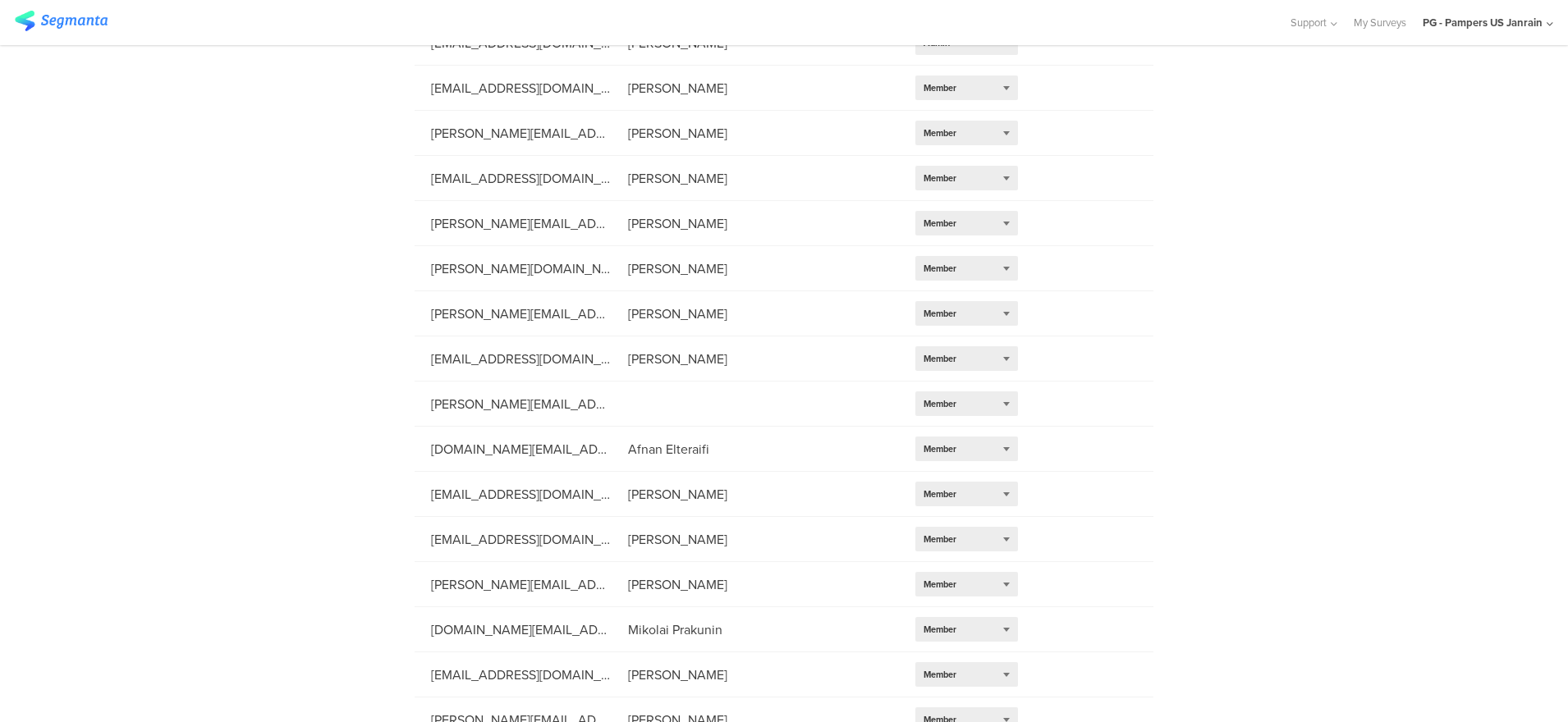 scroll, scrollTop: 1684, scrollLeft: 0, axis: vertical 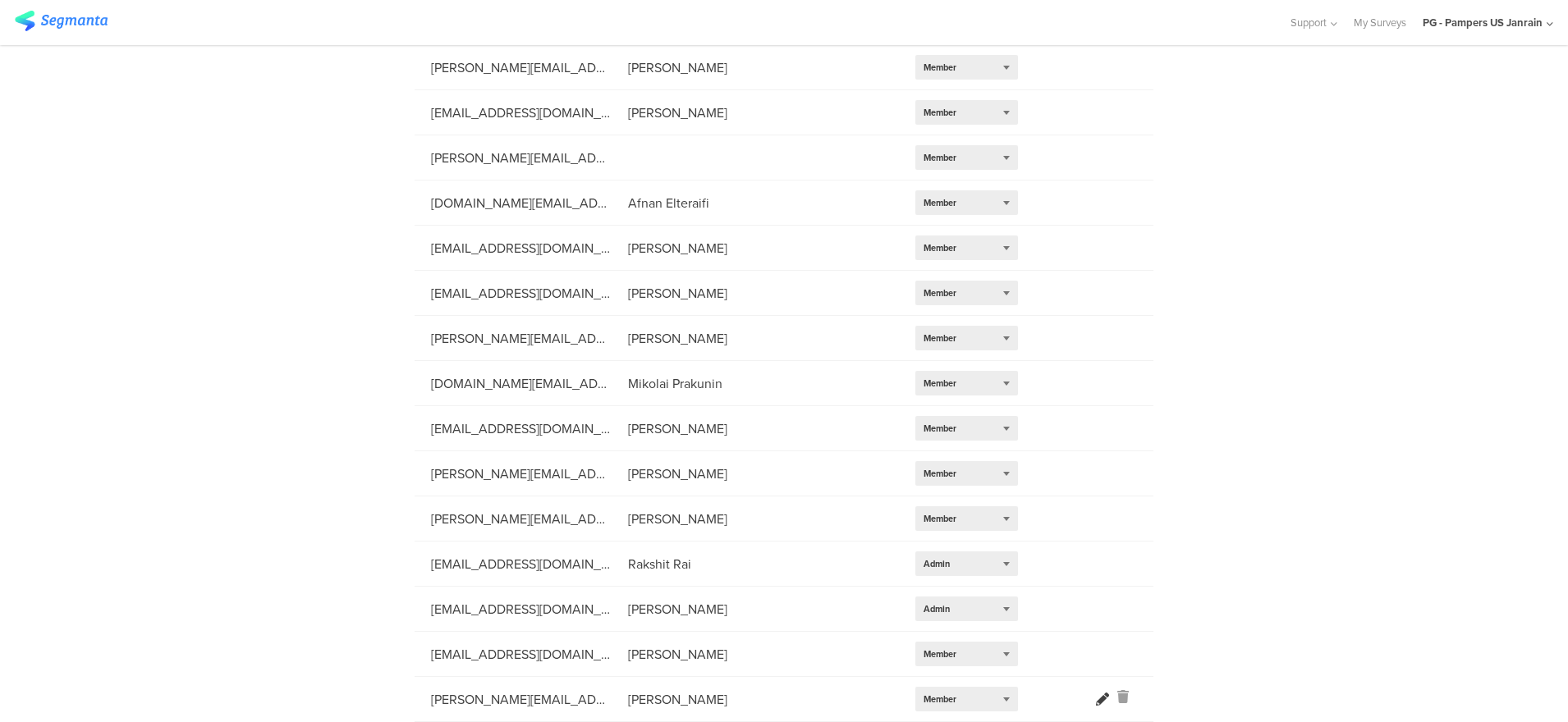 click 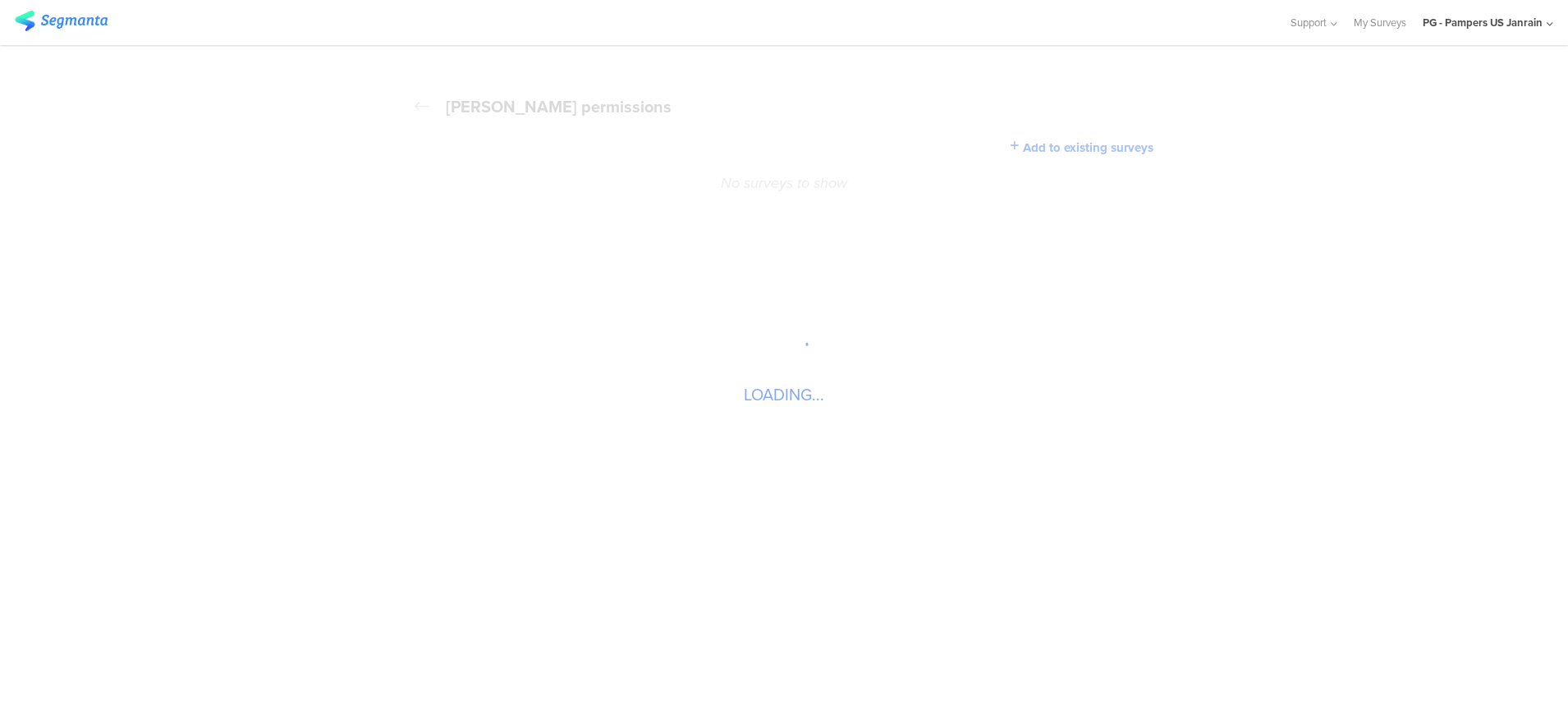 scroll, scrollTop: 0, scrollLeft: 0, axis: both 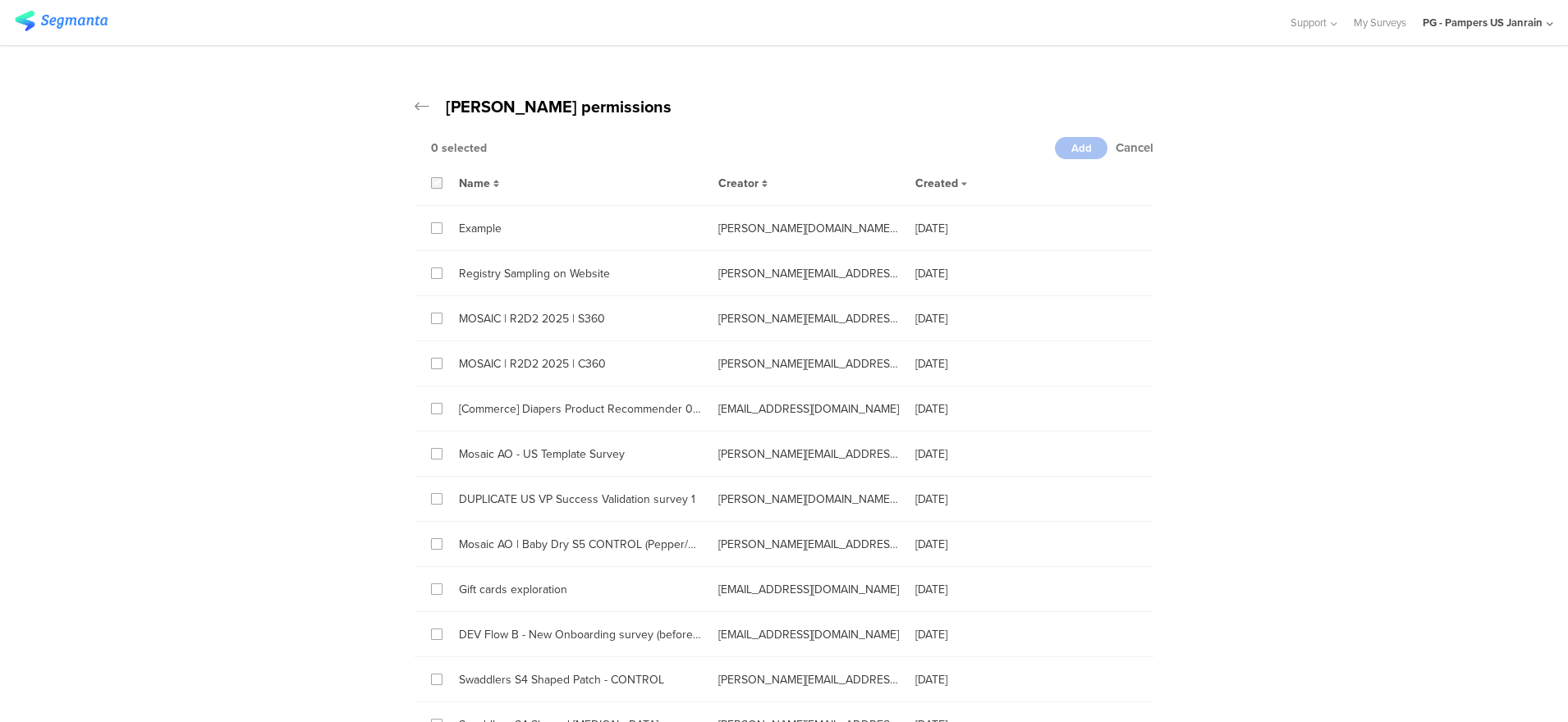 click at bounding box center (437, 183) 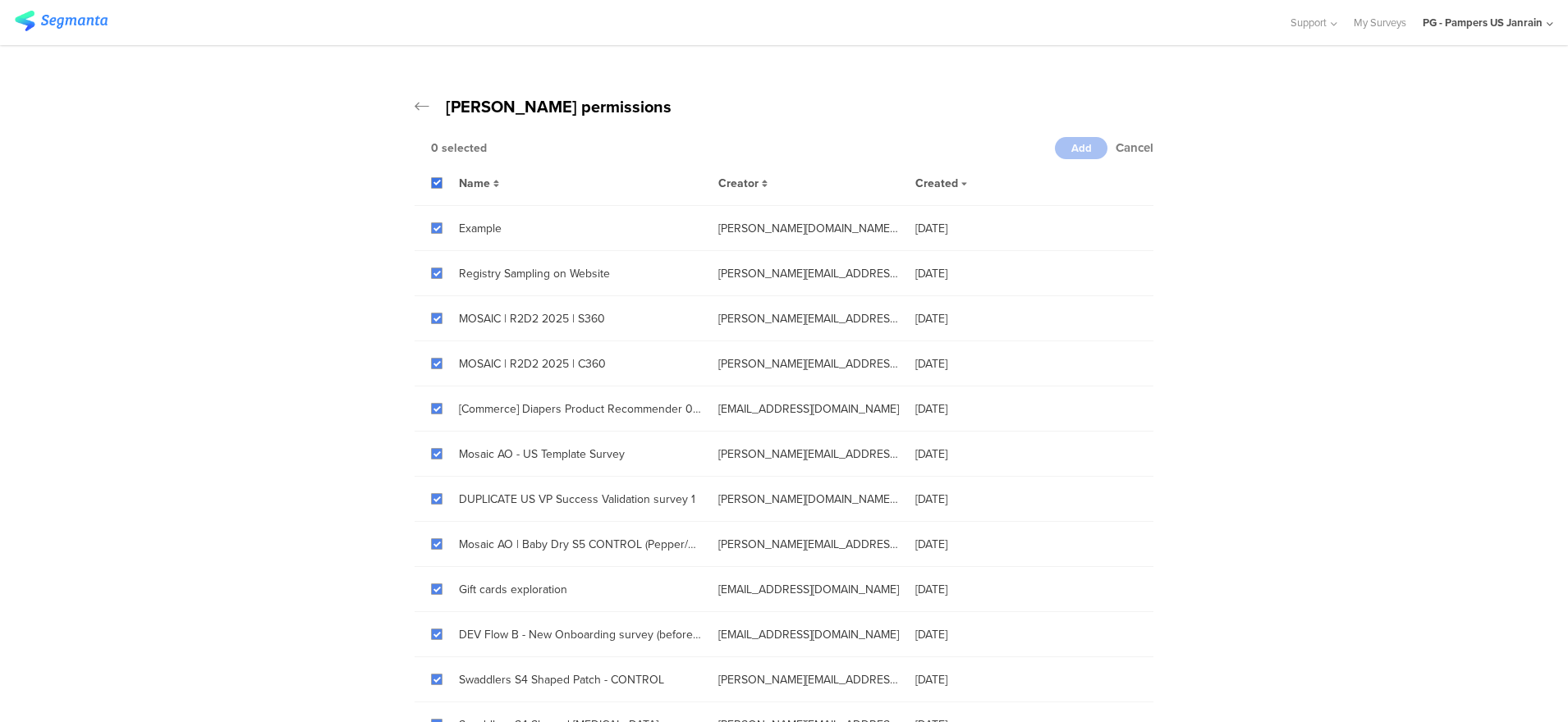 click at bounding box center [437, 183] 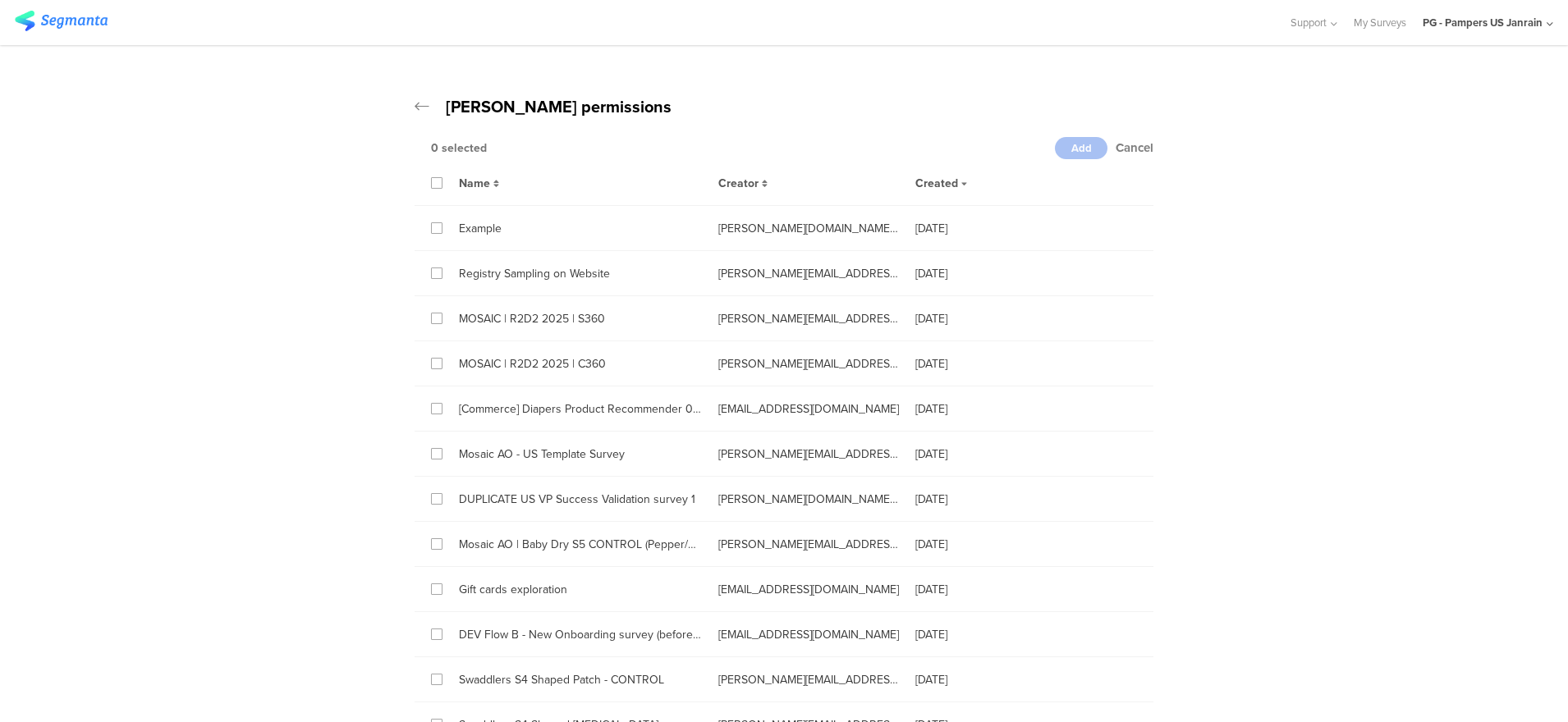 click at bounding box center [1081, 148] 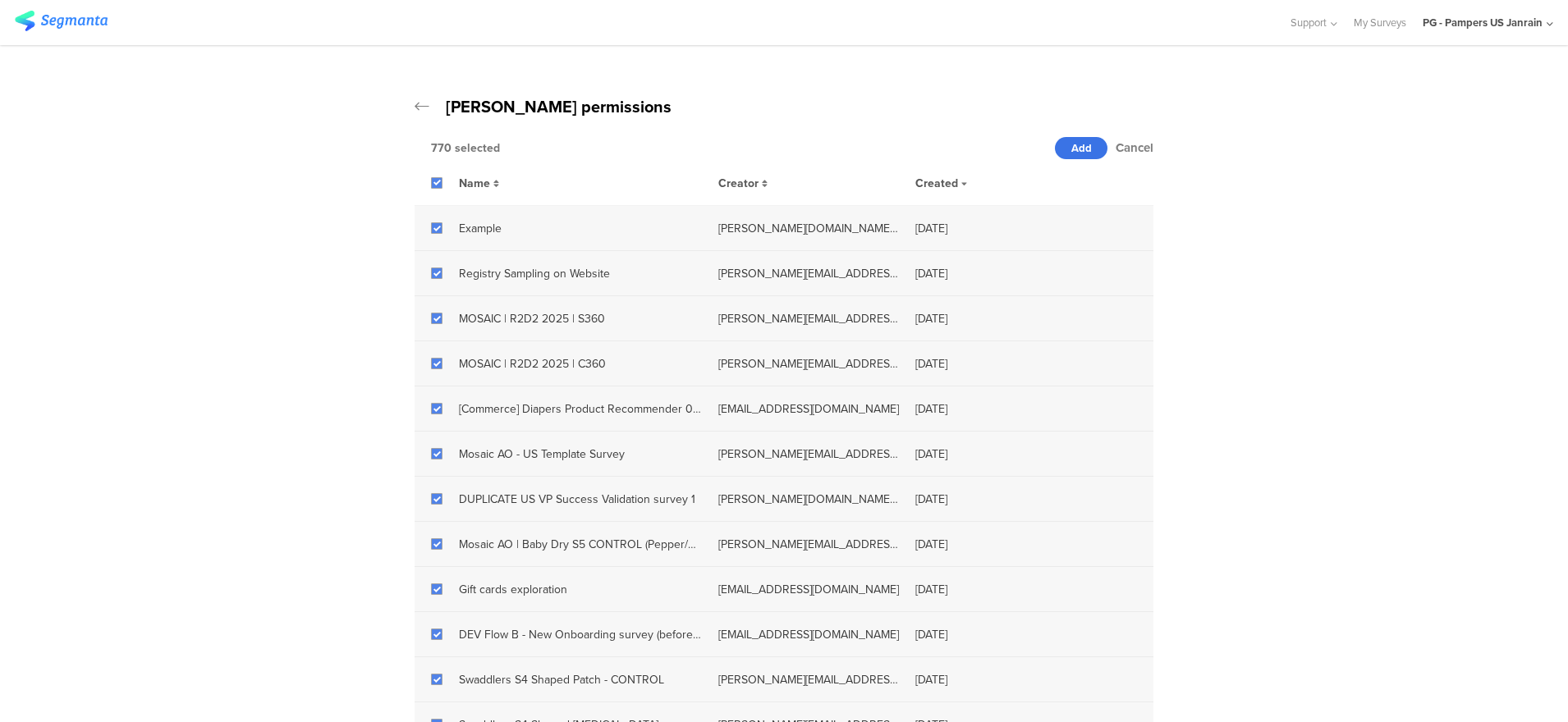 click on "Add" at bounding box center (1081, 148) 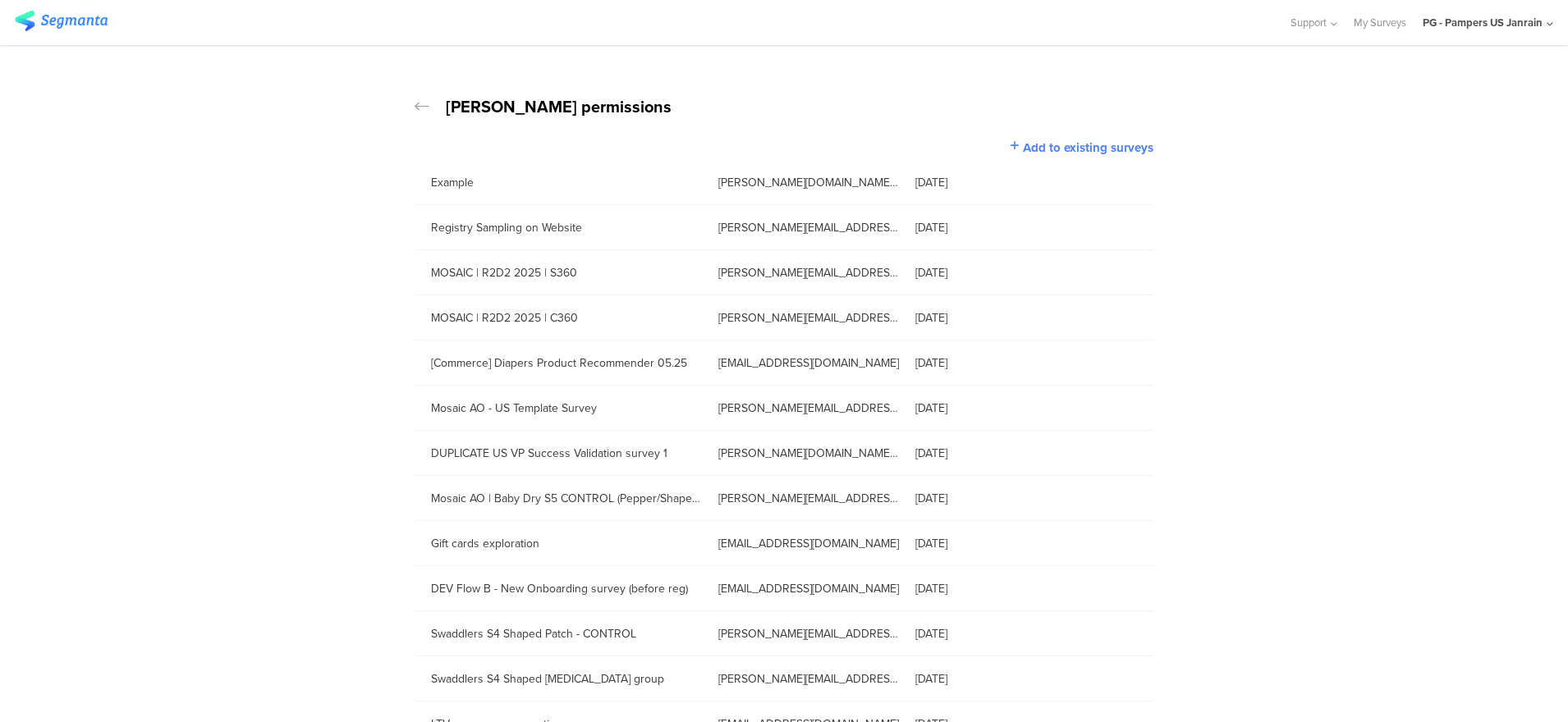 click at bounding box center (422, 107) 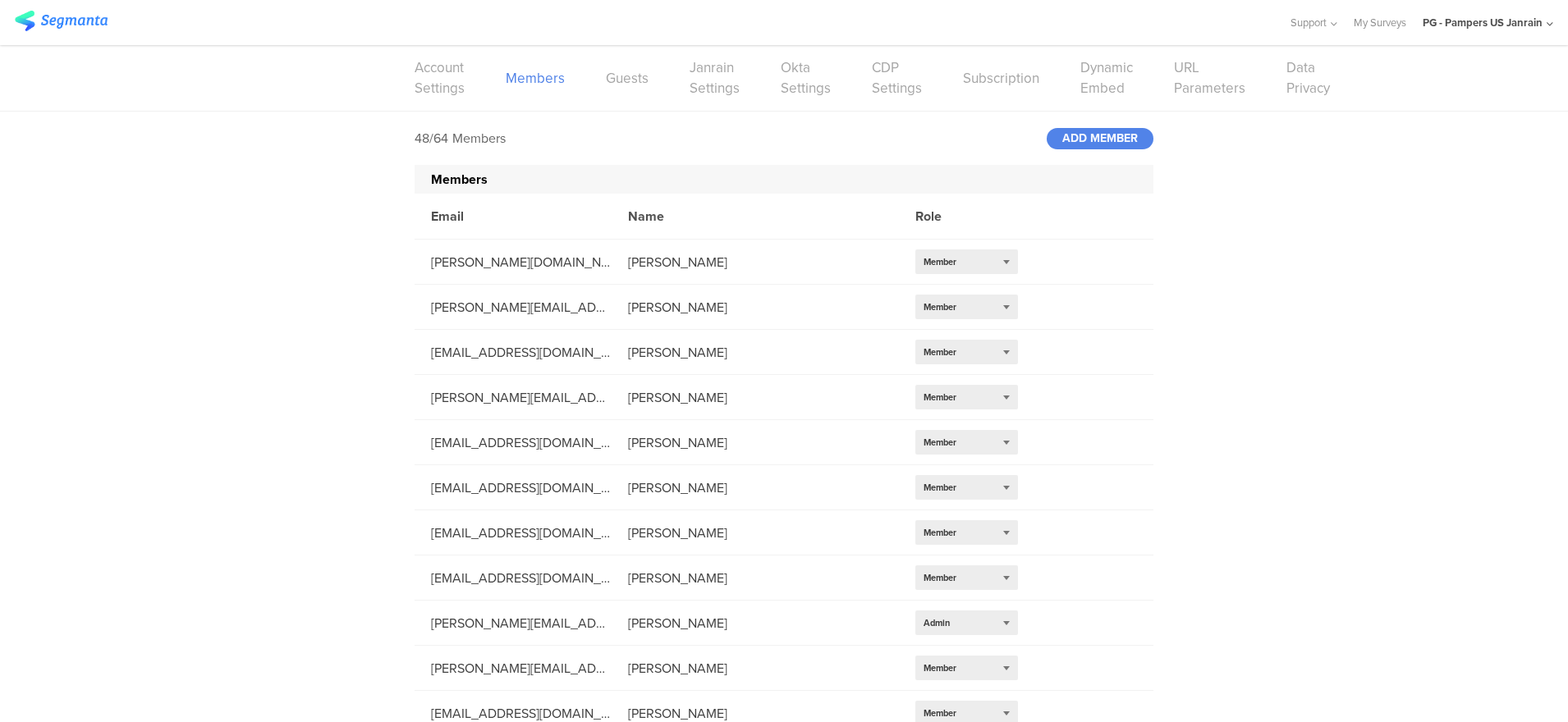 click on "PG - Pampers US Janrain" 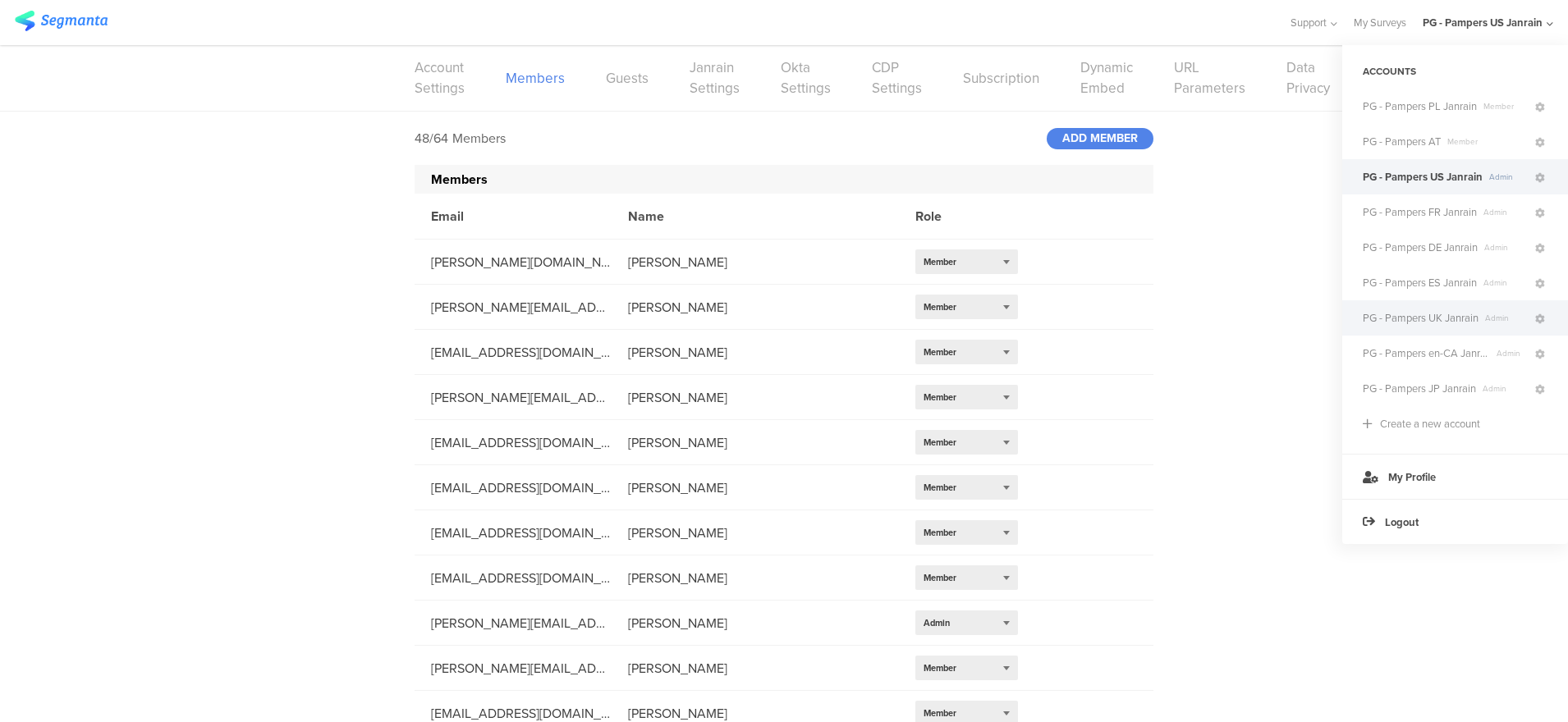 click on "PG - Pampers UK Janrain" 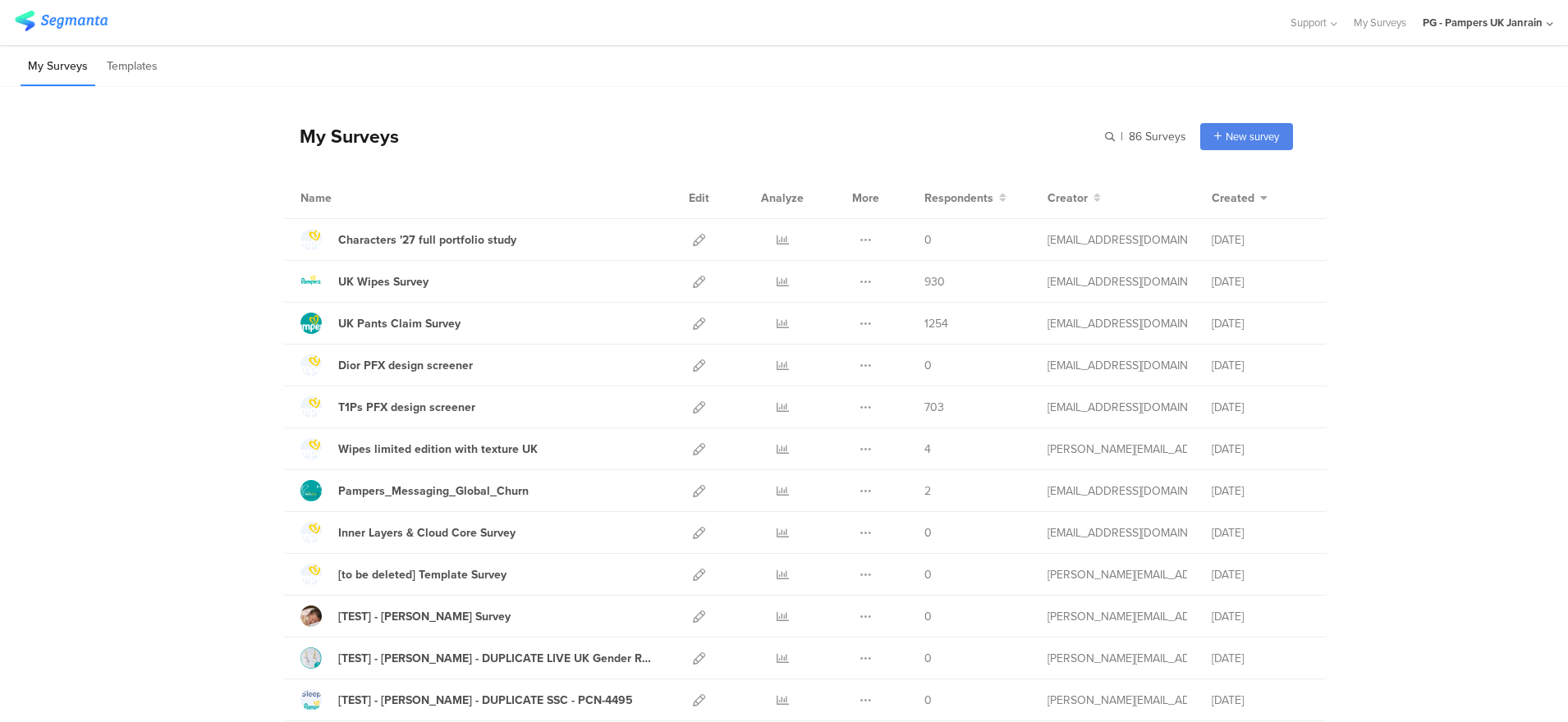 click on "PG - Pampers UK Janrain" 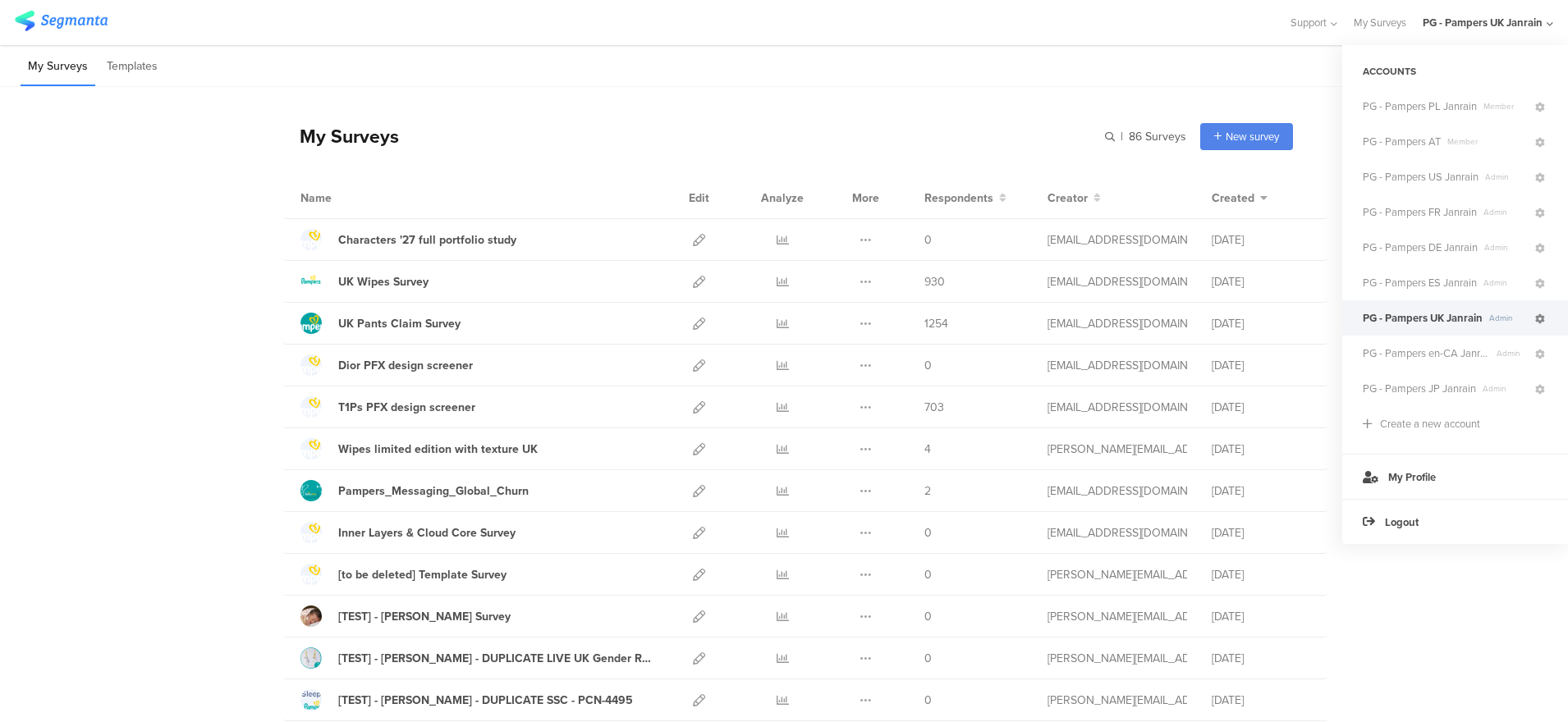 click 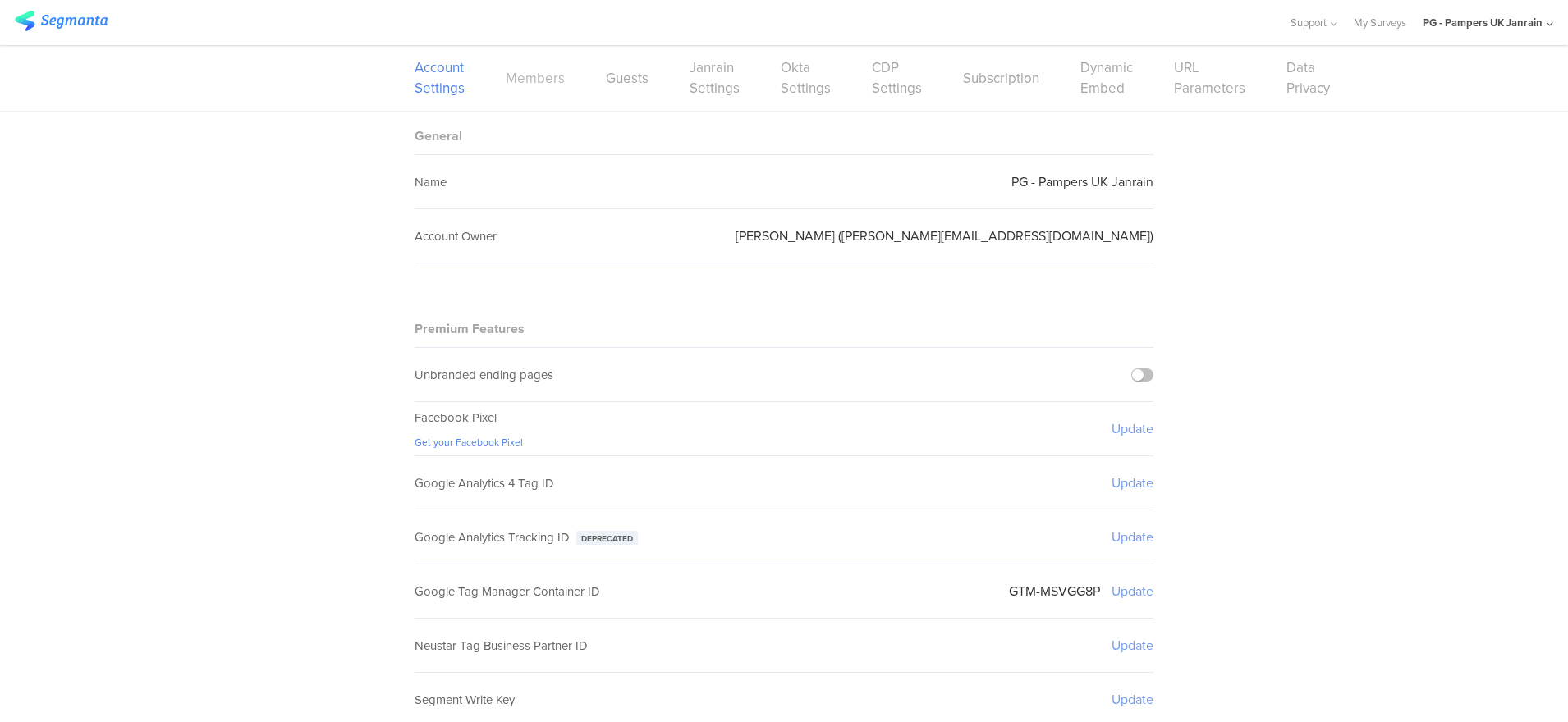 click on "Members" at bounding box center [535, 78] 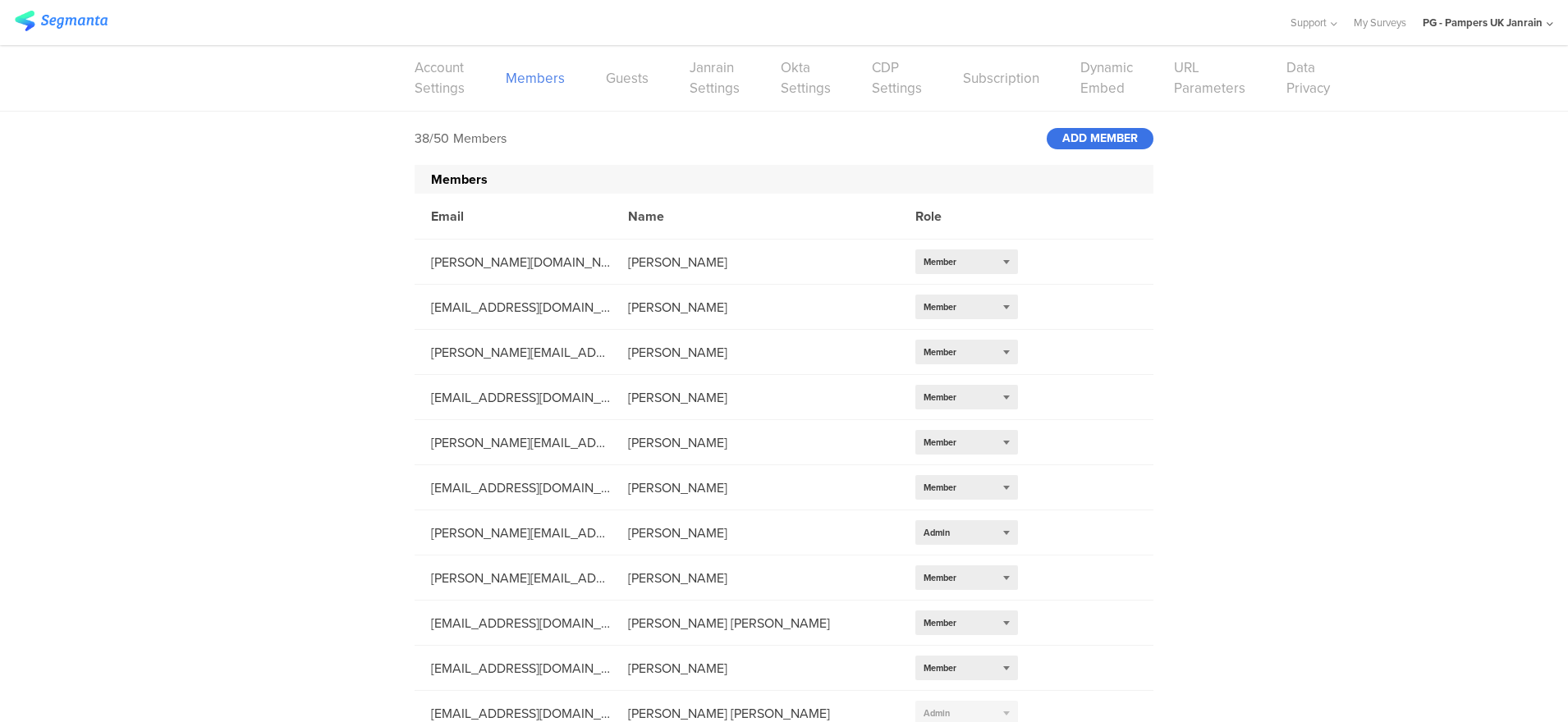 click on "38/50
Members
ADD
MEMBER" 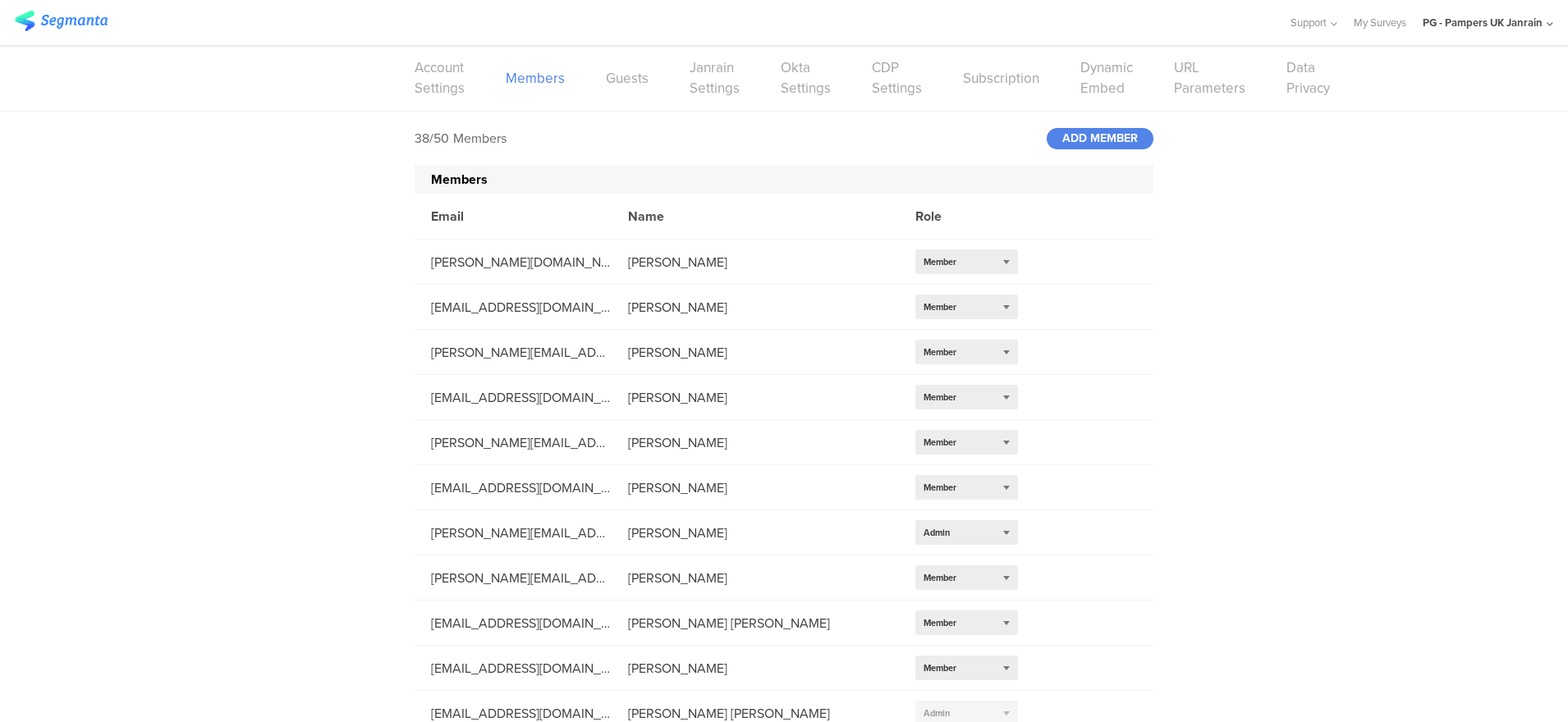 click on "ADD
MEMBER" 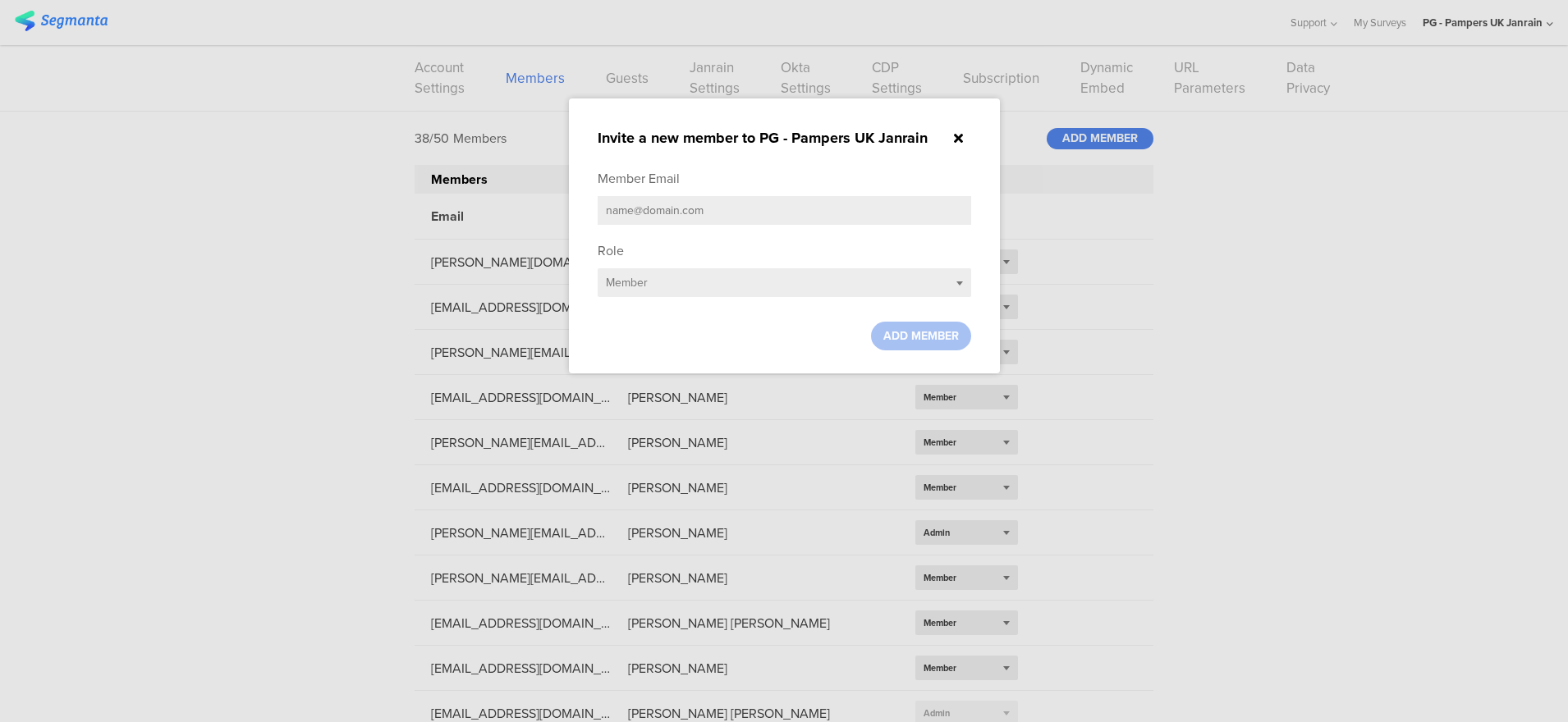 click at bounding box center (784, 210) 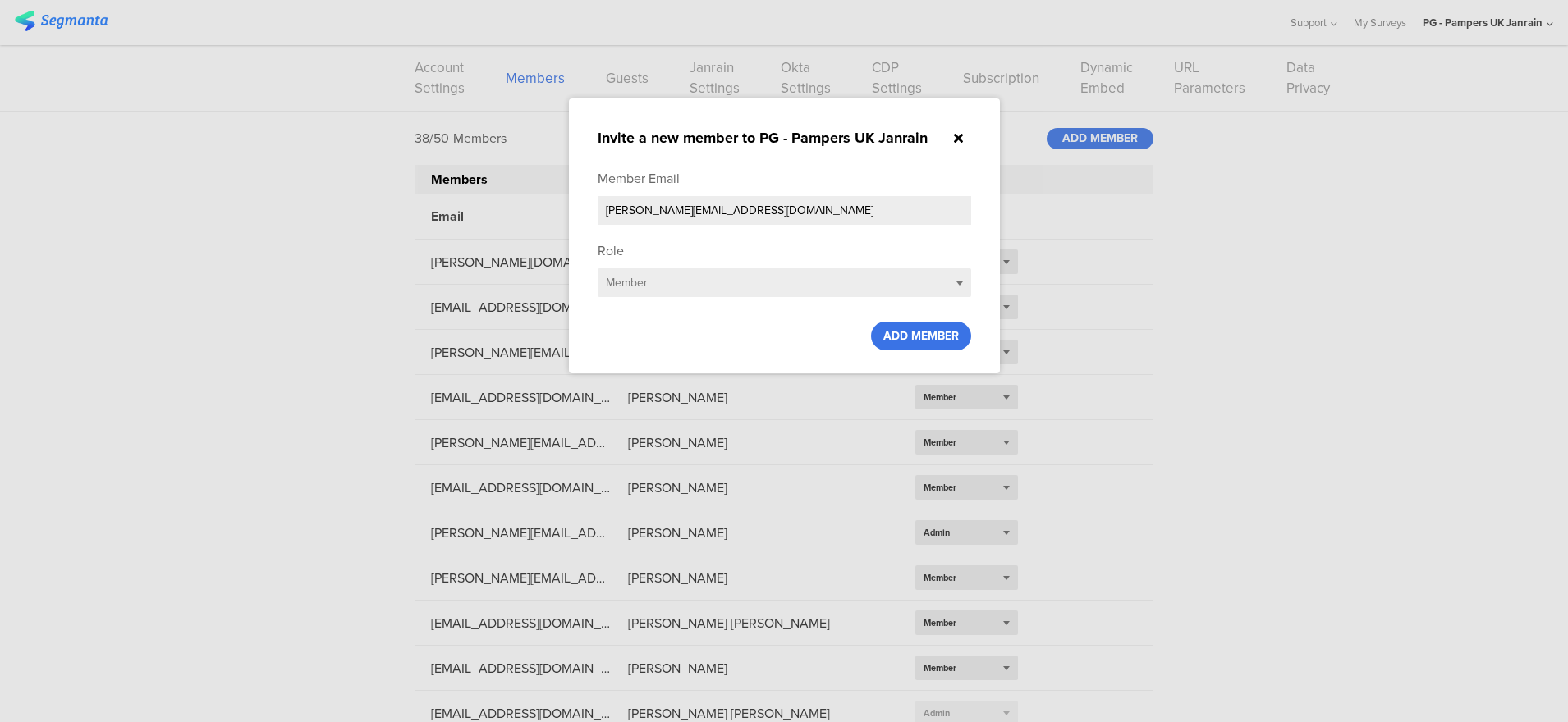 type on "[PERSON_NAME][EMAIL_ADDRESS][DOMAIN_NAME]" 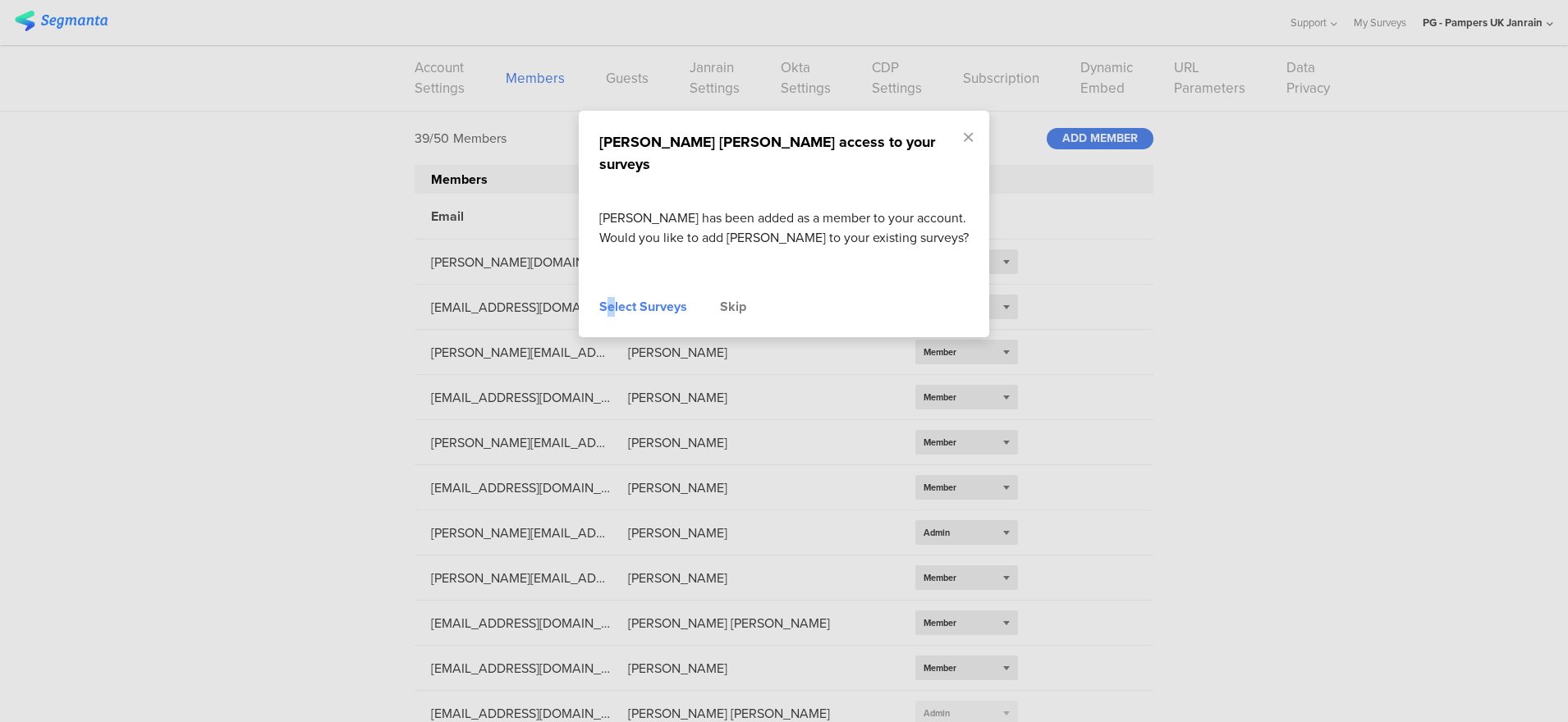 click on "Select Surveys" at bounding box center (643, 307) 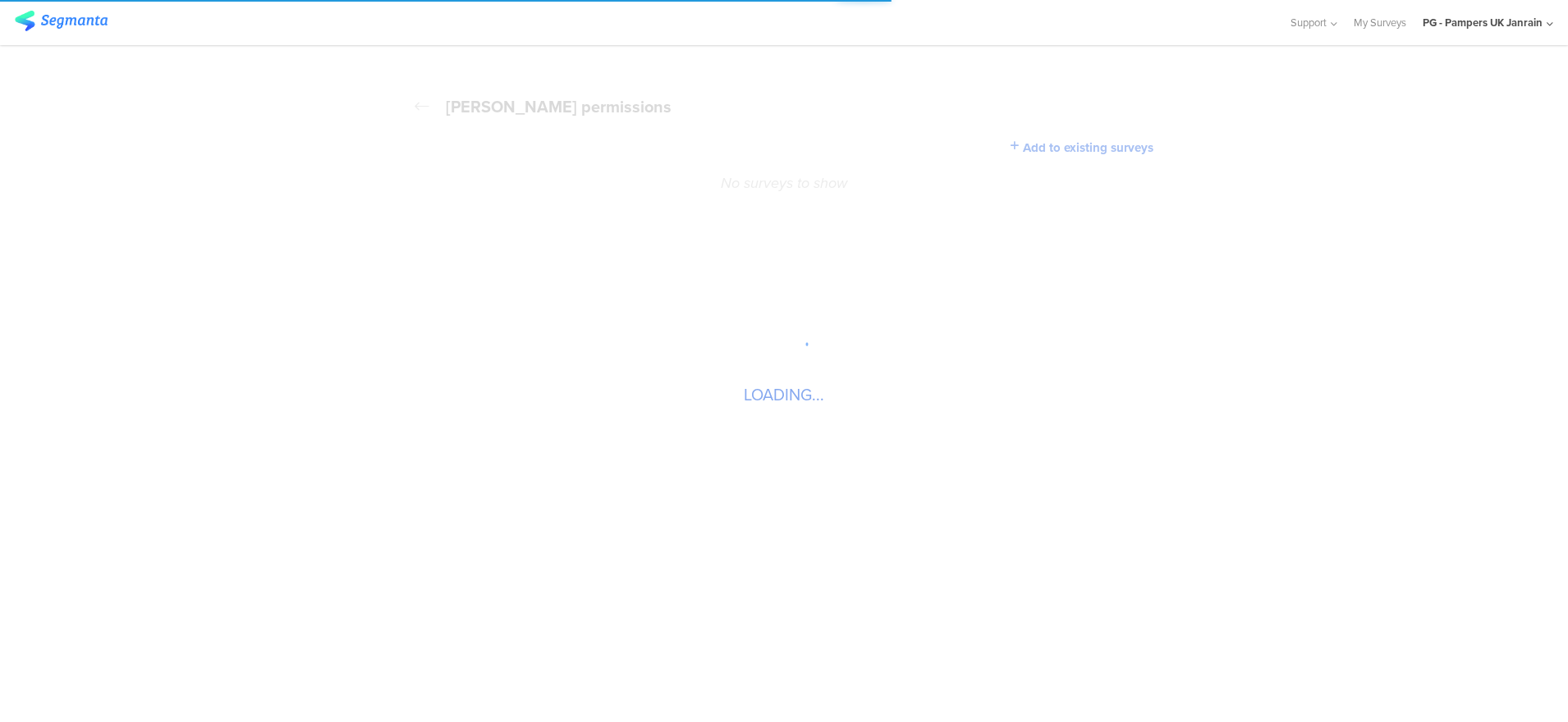 click on "LOADING..." at bounding box center (784, 361) 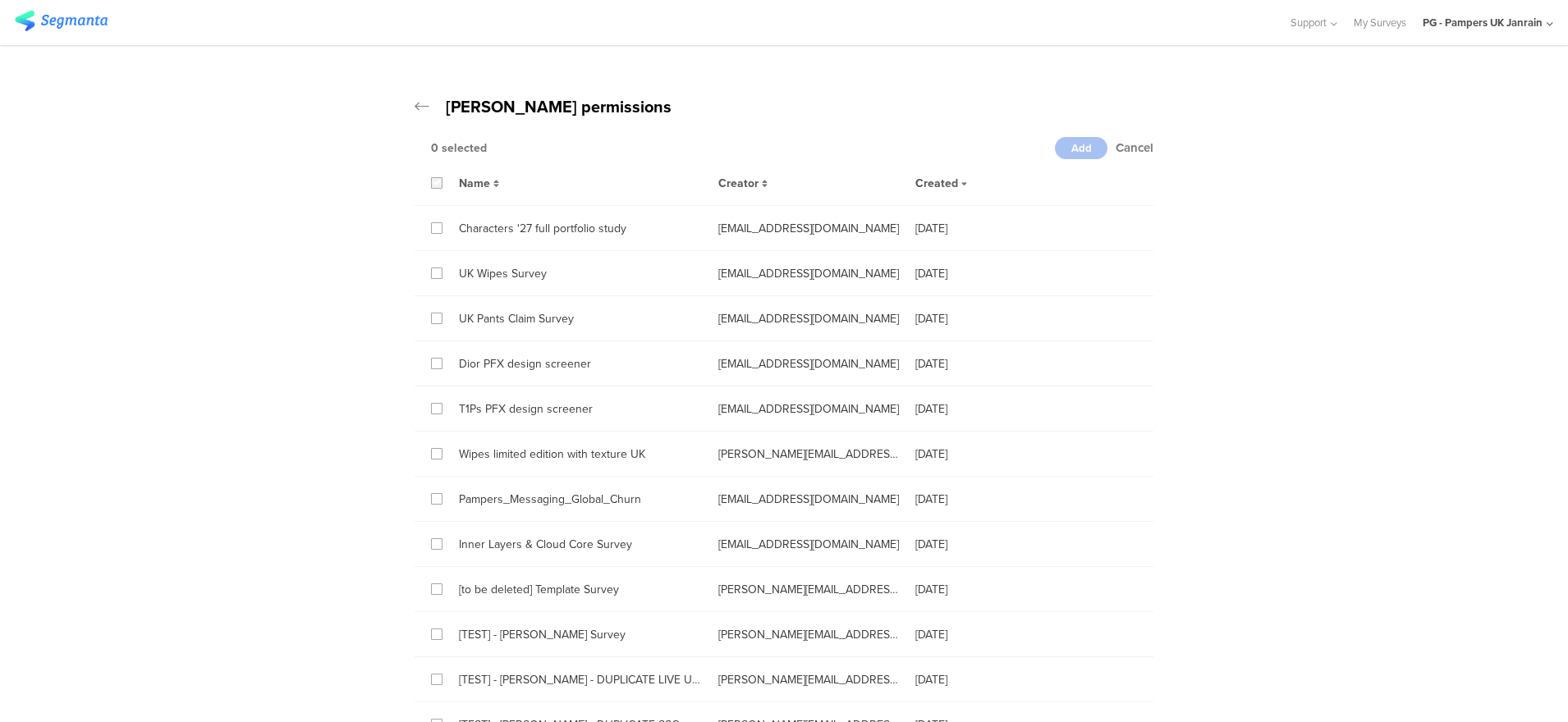 click at bounding box center [437, 183] 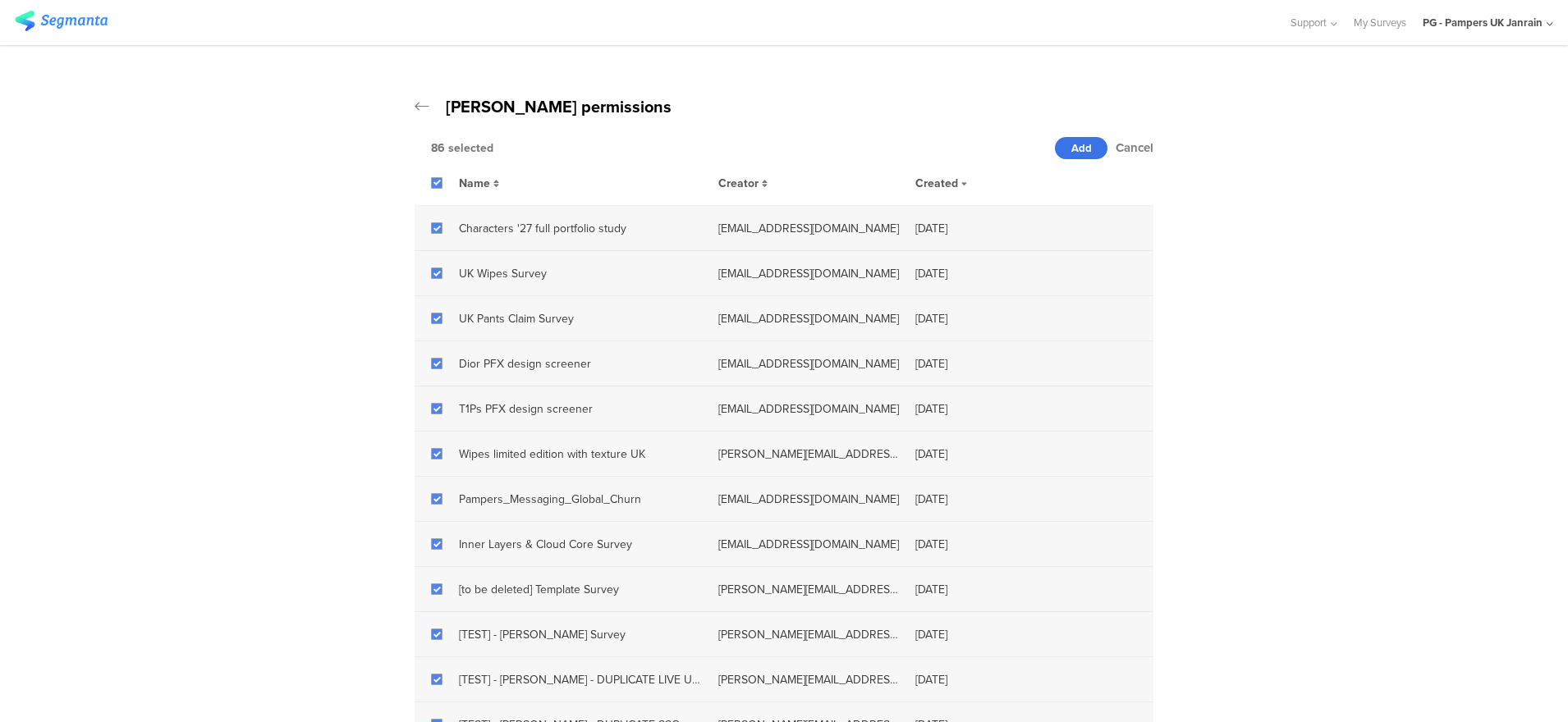 click on "Add" at bounding box center [1081, 148] 